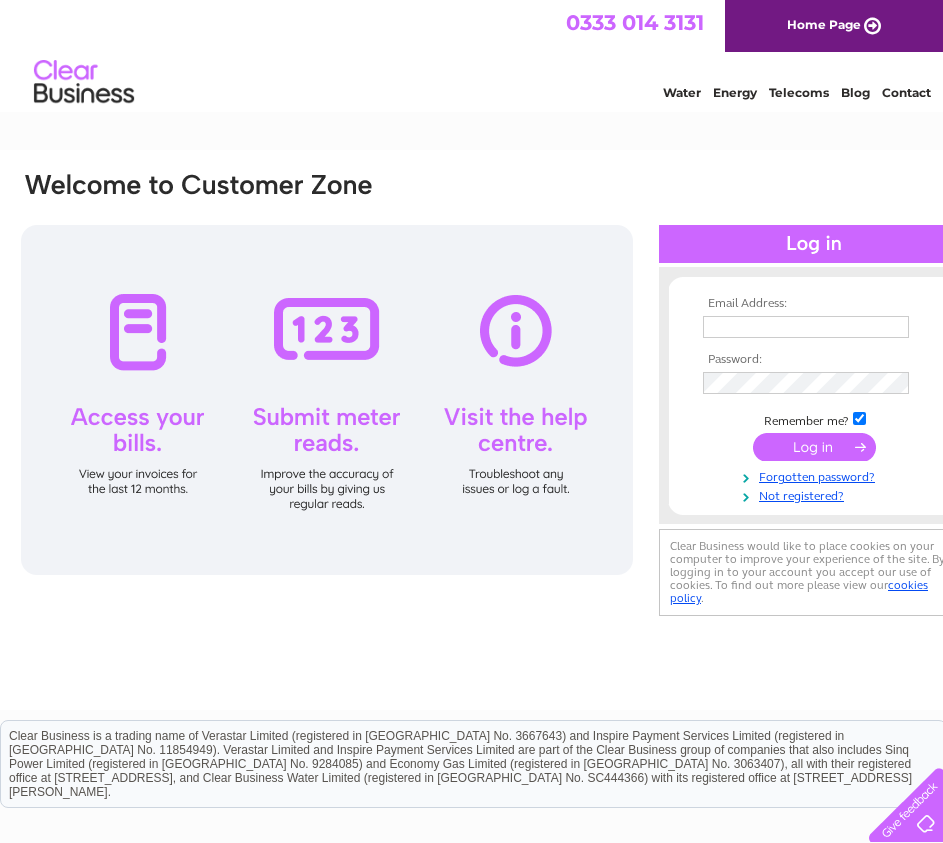 scroll, scrollTop: 0, scrollLeft: 0, axis: both 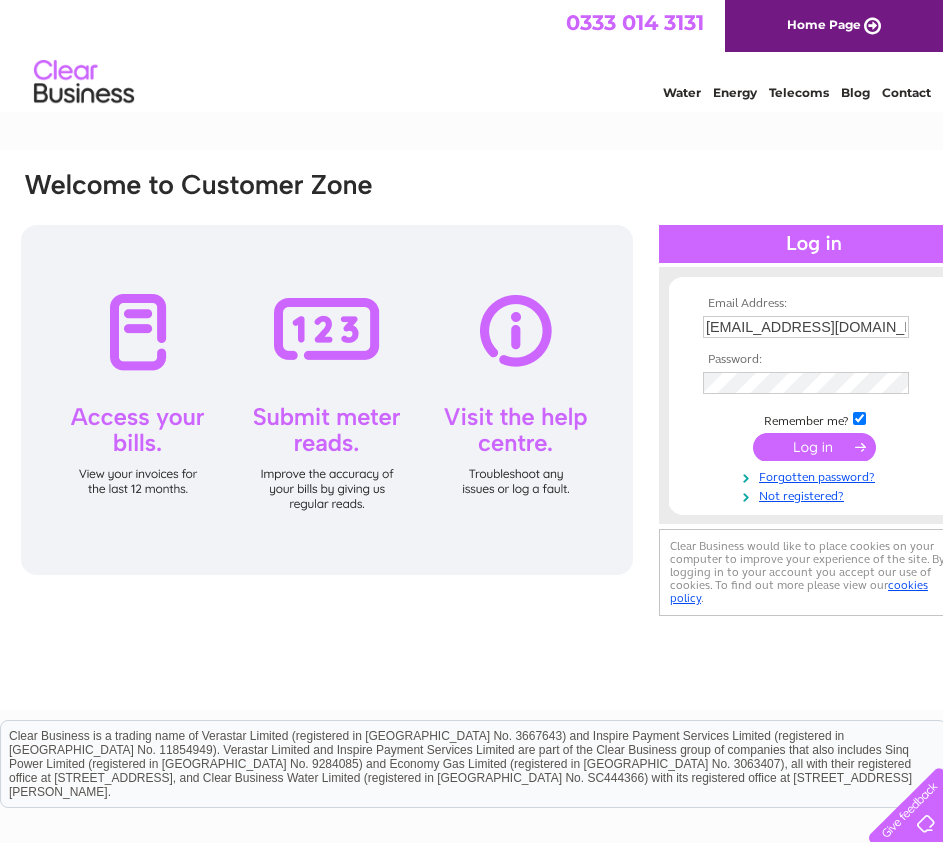 click at bounding box center [814, 244] 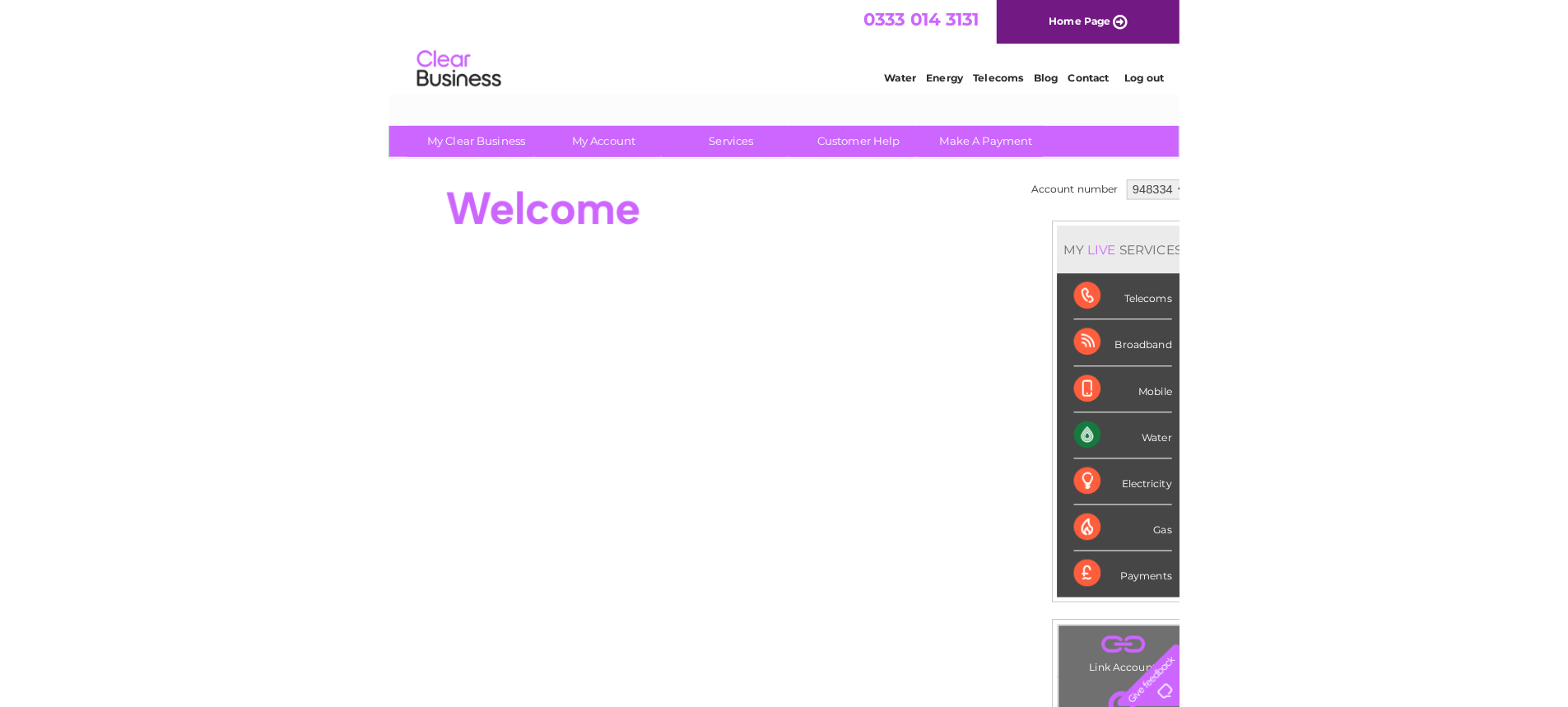 scroll, scrollTop: 0, scrollLeft: 0, axis: both 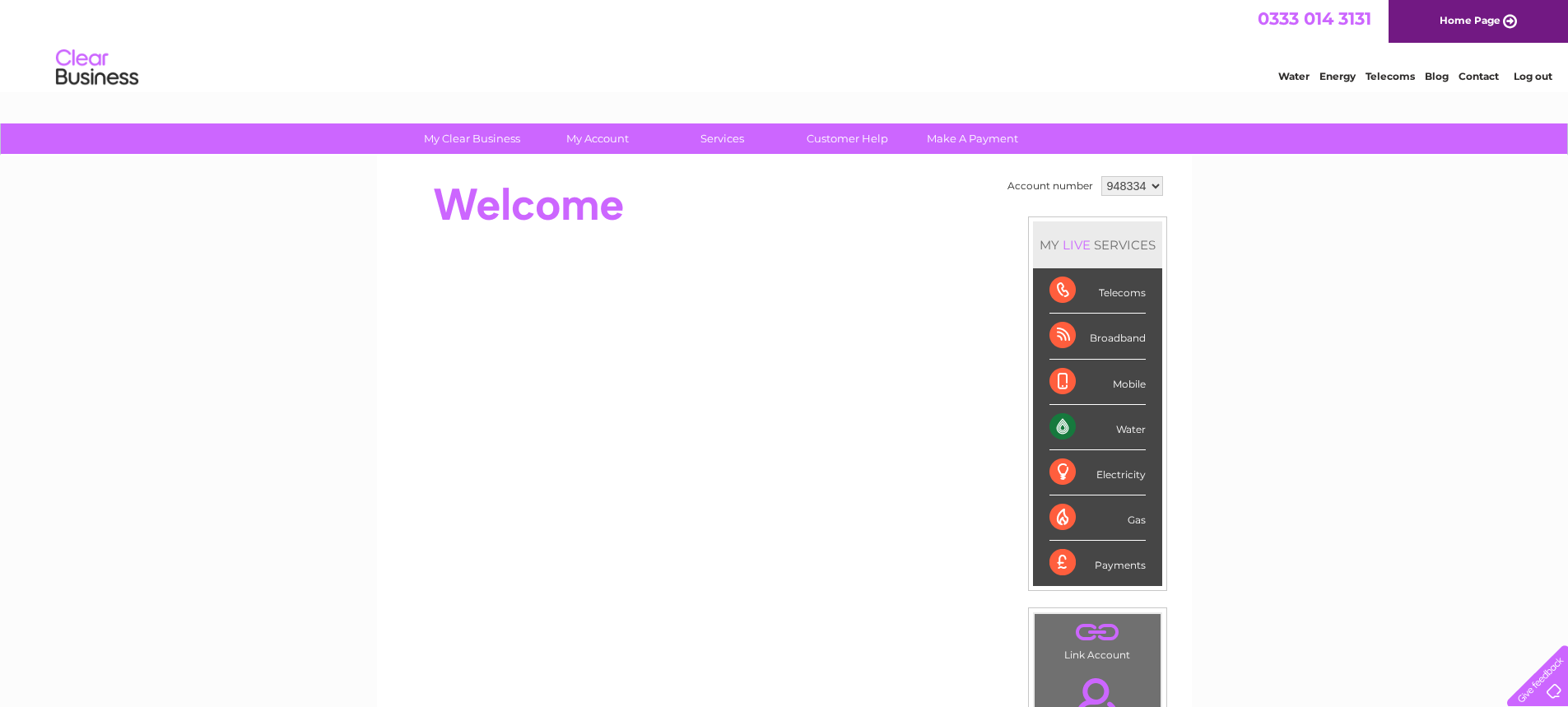 click on "948334" at bounding box center [1132, 186] 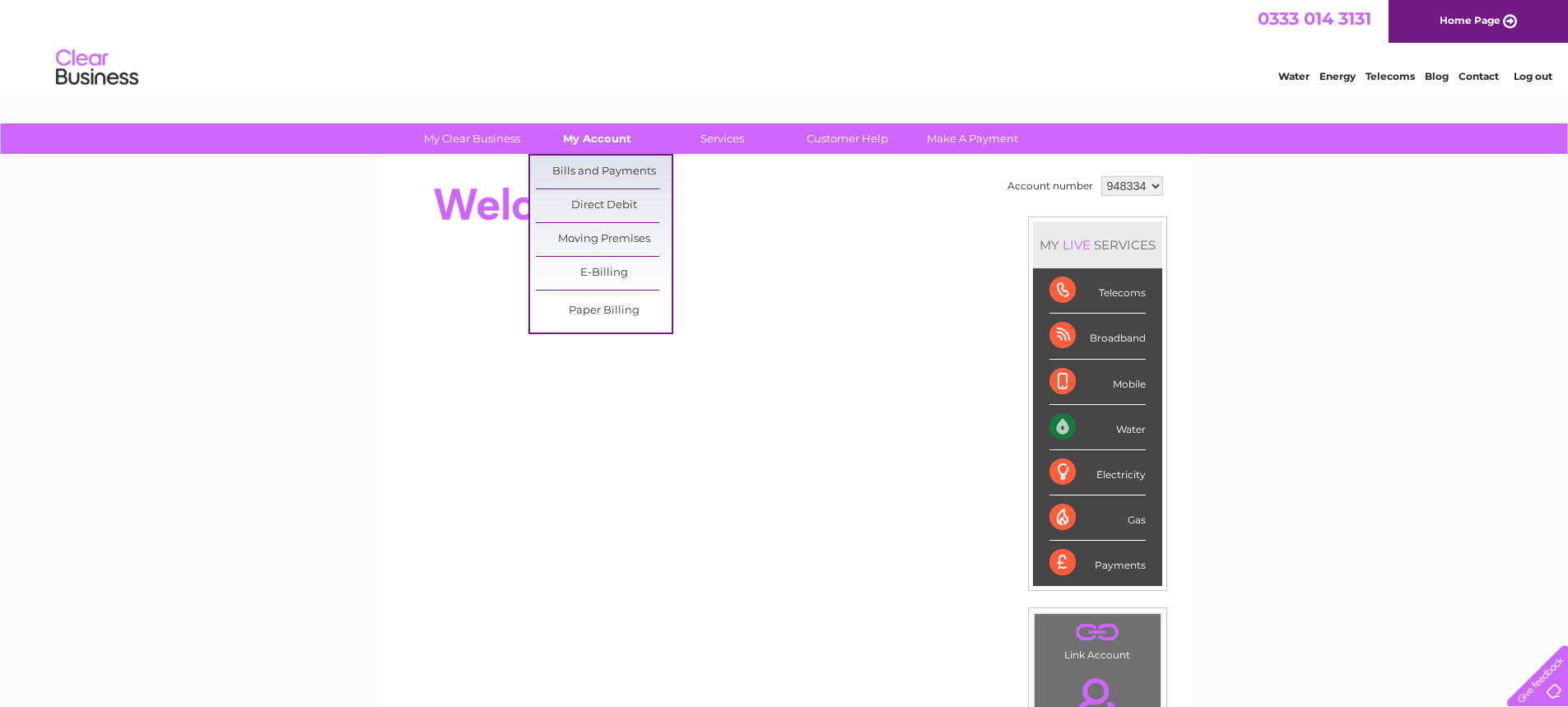 click on "My Account" at bounding box center [597, 138] 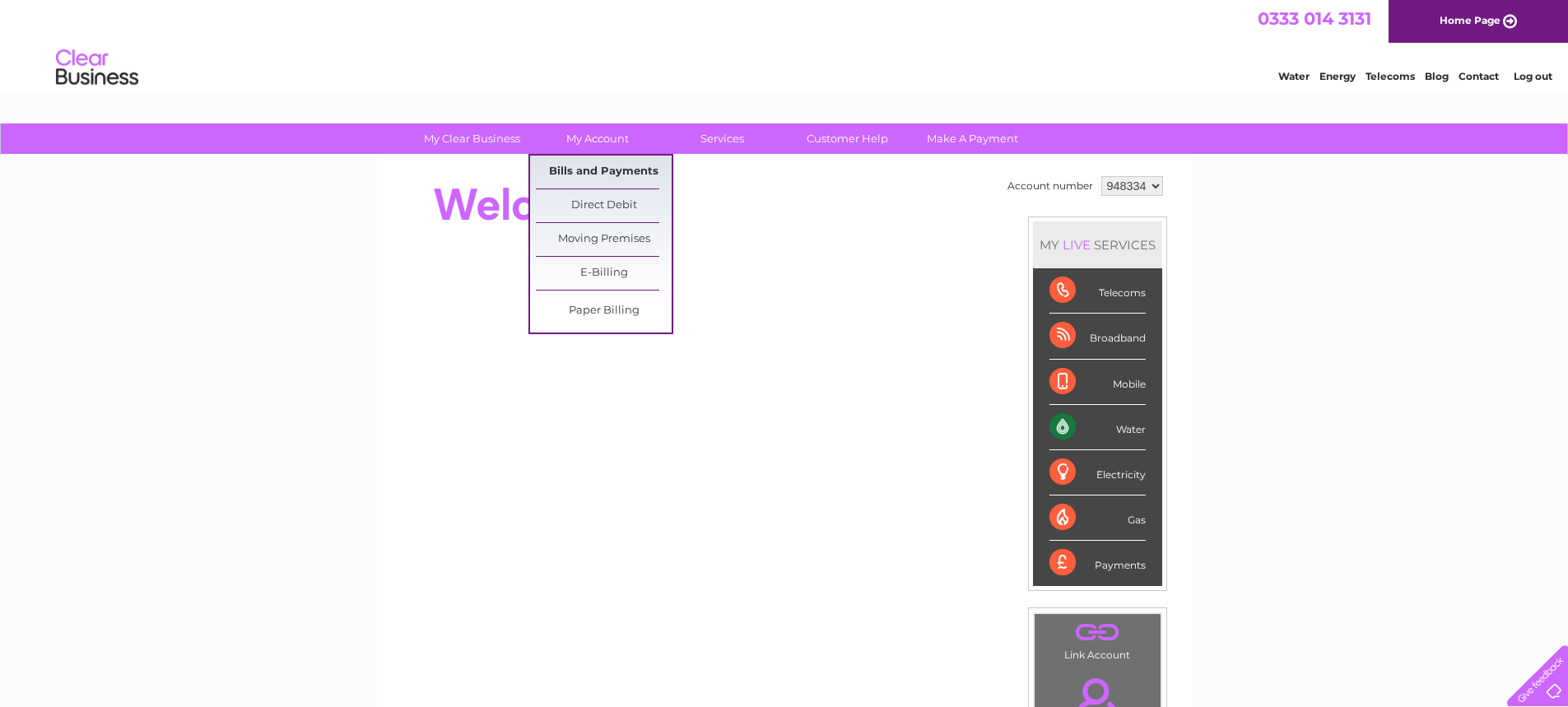 click on "Bills and Payments" at bounding box center [603, 172] 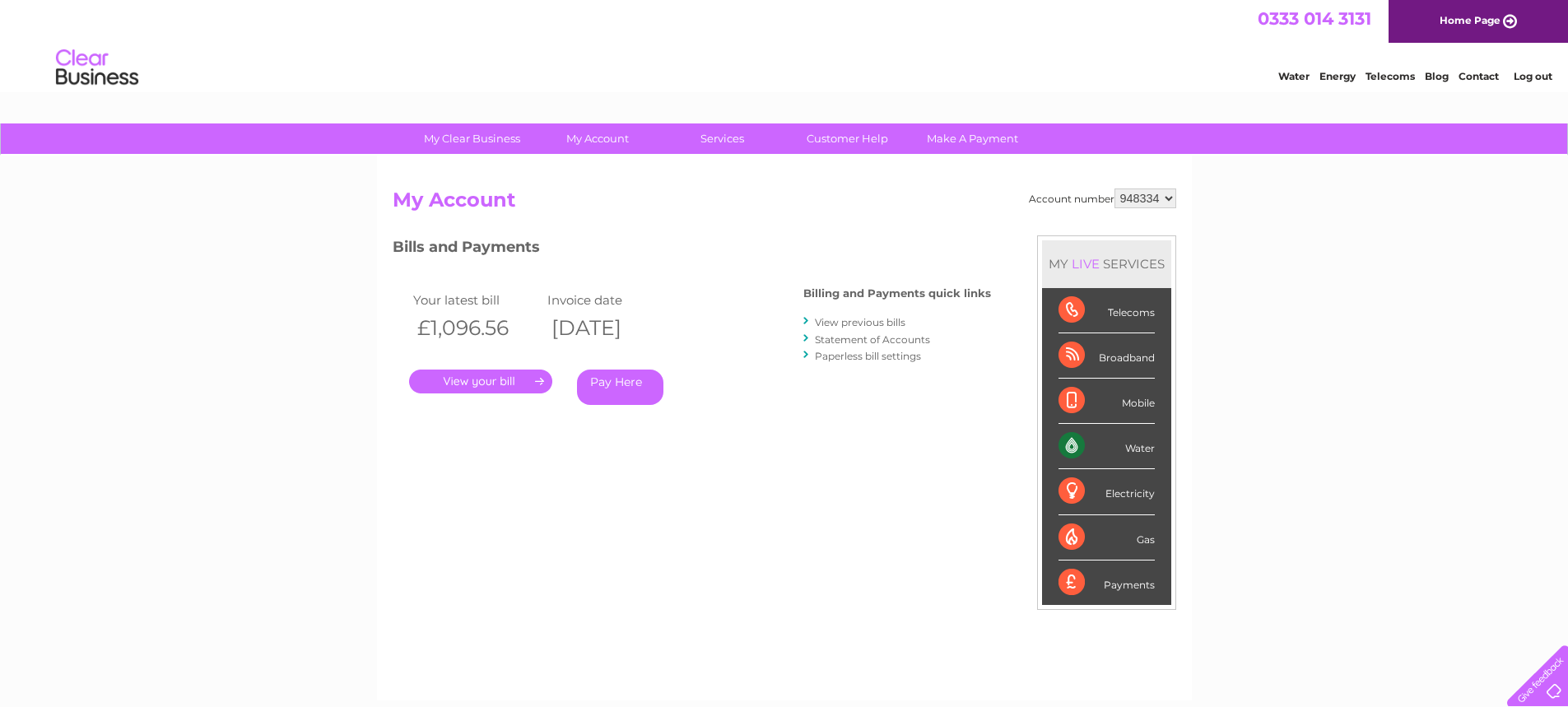 scroll, scrollTop: 0, scrollLeft: 0, axis: both 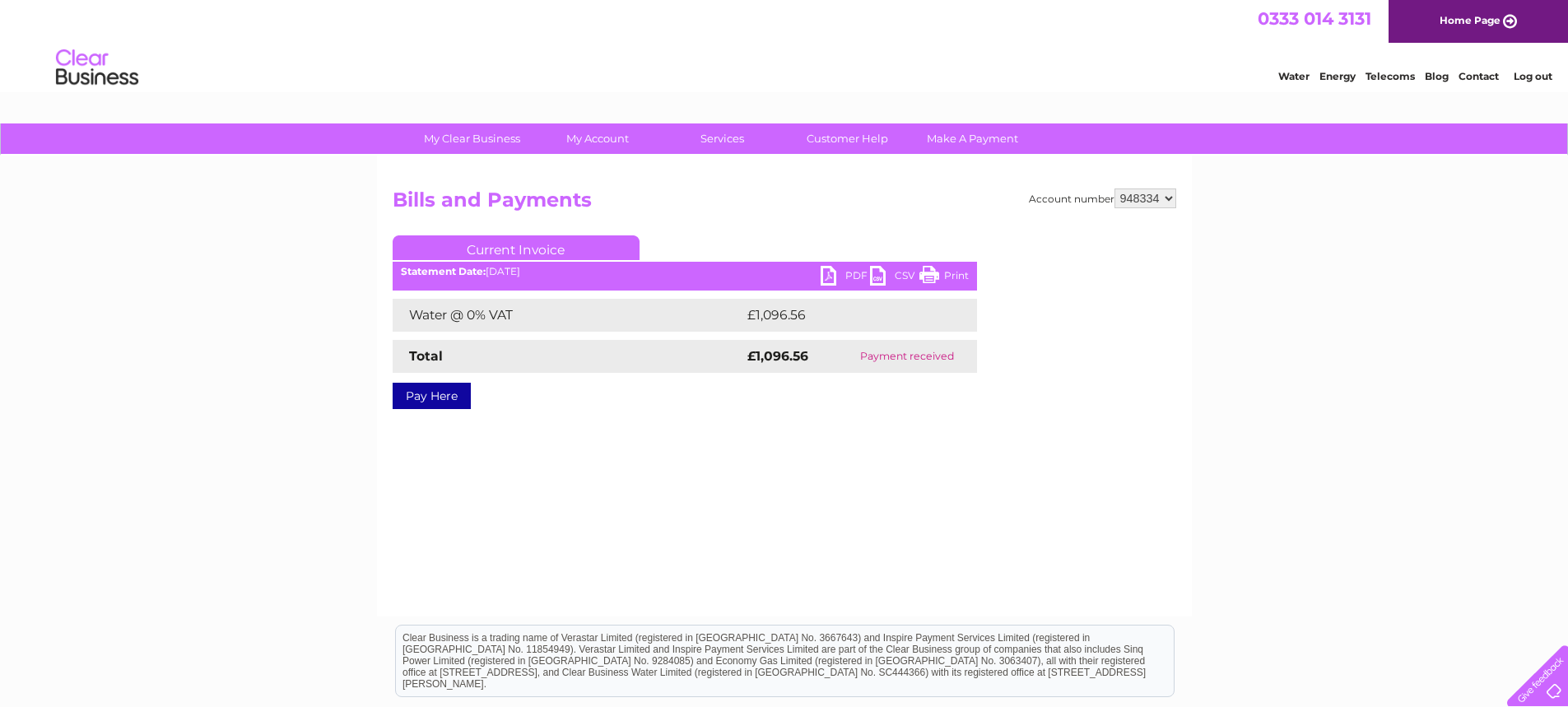 click on "PDF" at bounding box center [845, 277] 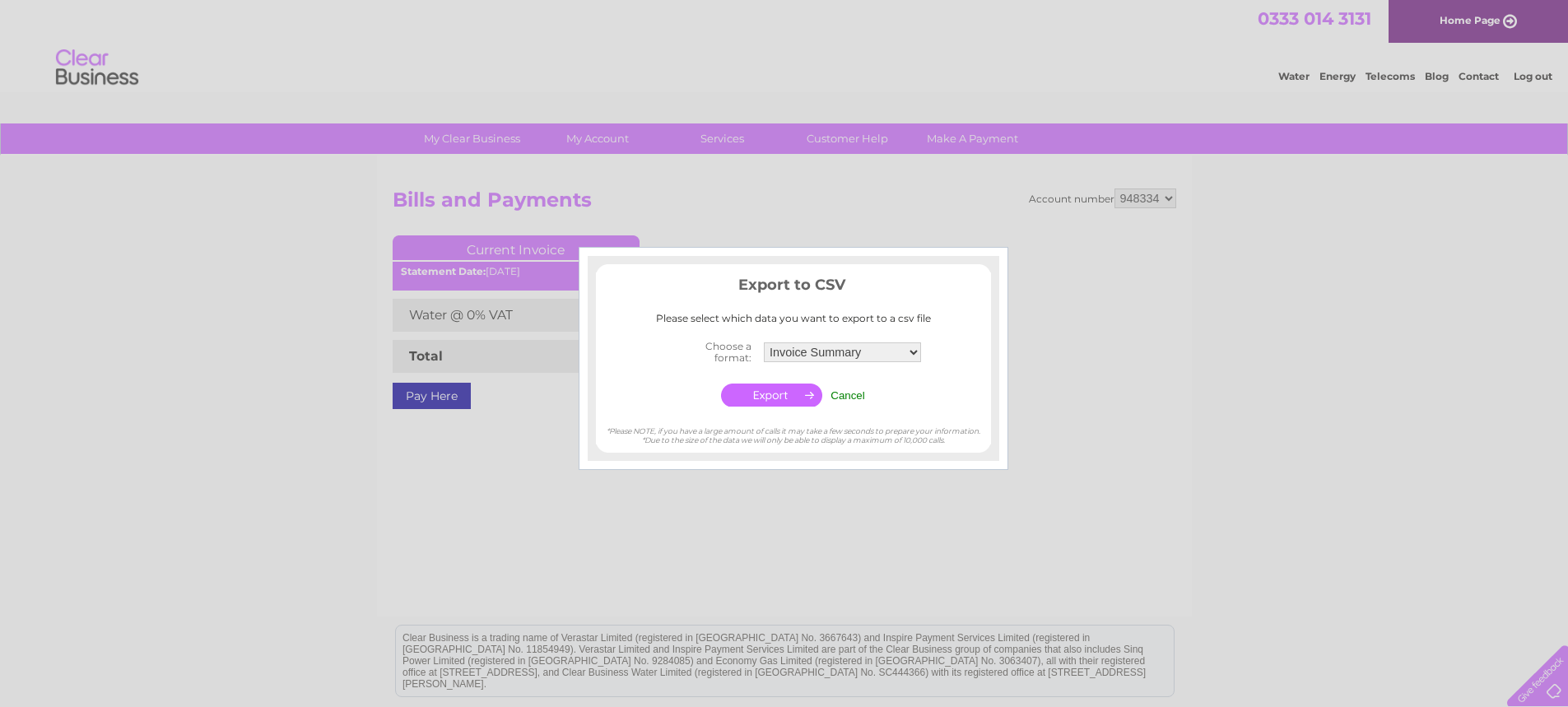 click on "Invoice Summary
Service Charge Summary" at bounding box center (842, 352) 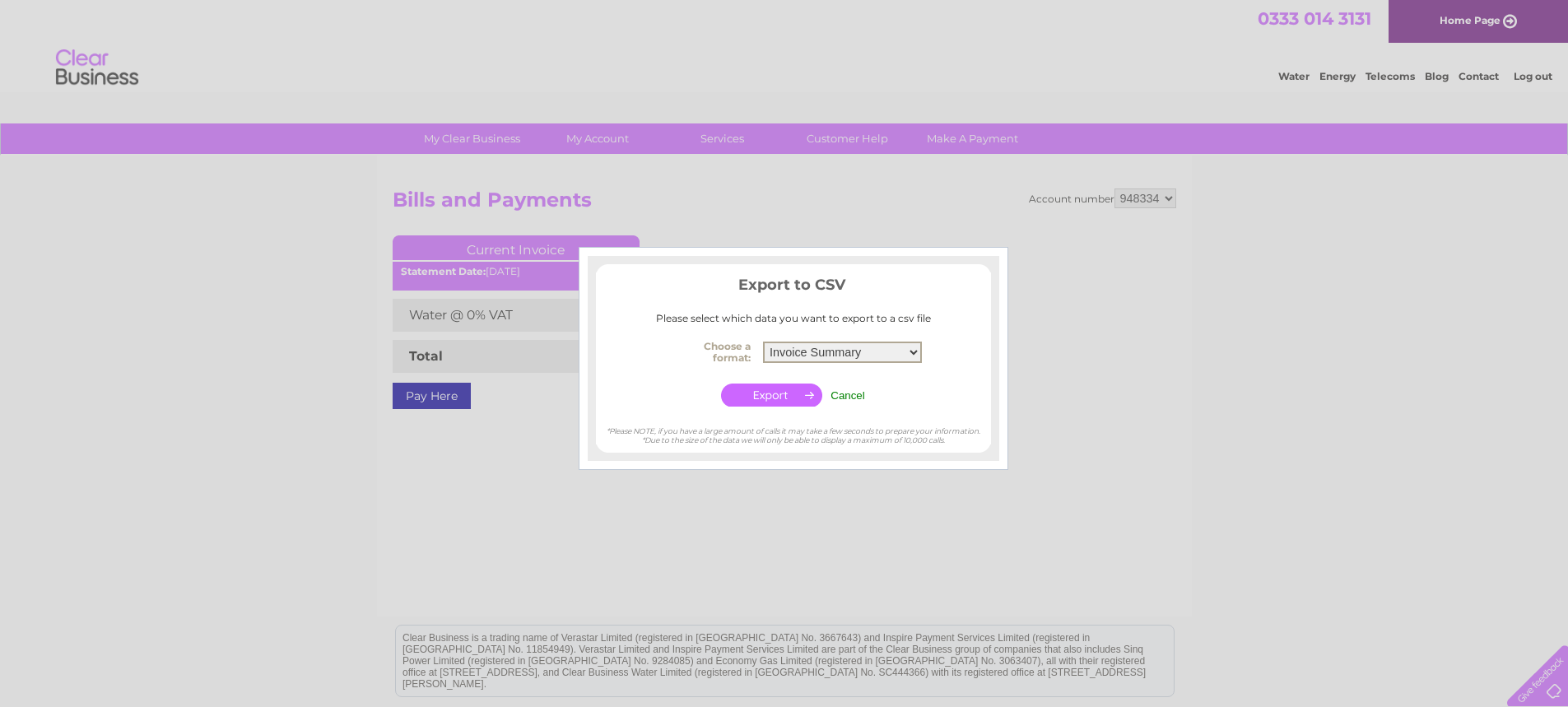 click on "Invoice Summary
Service Charge Summary" at bounding box center [842, 352] 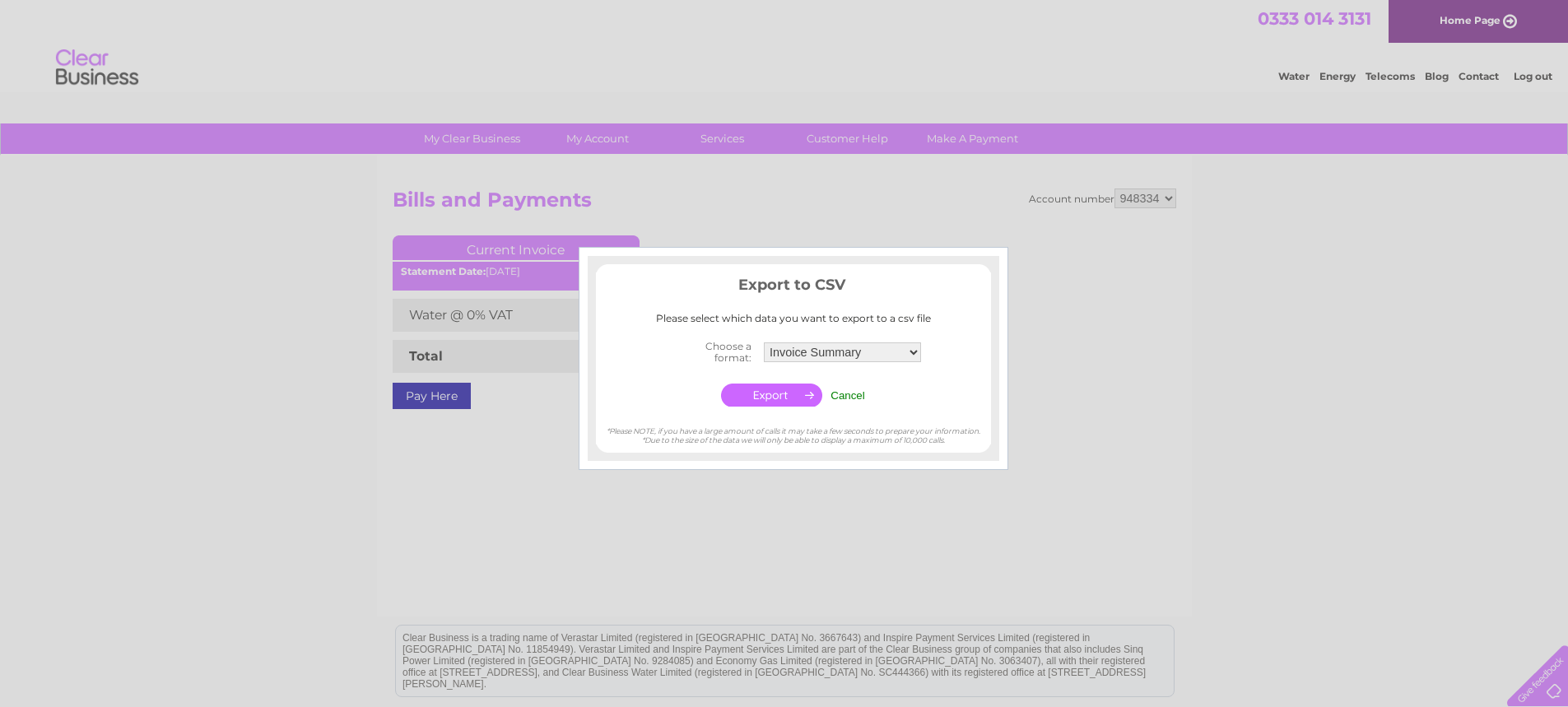 click on "Cancel" at bounding box center [848, 395] 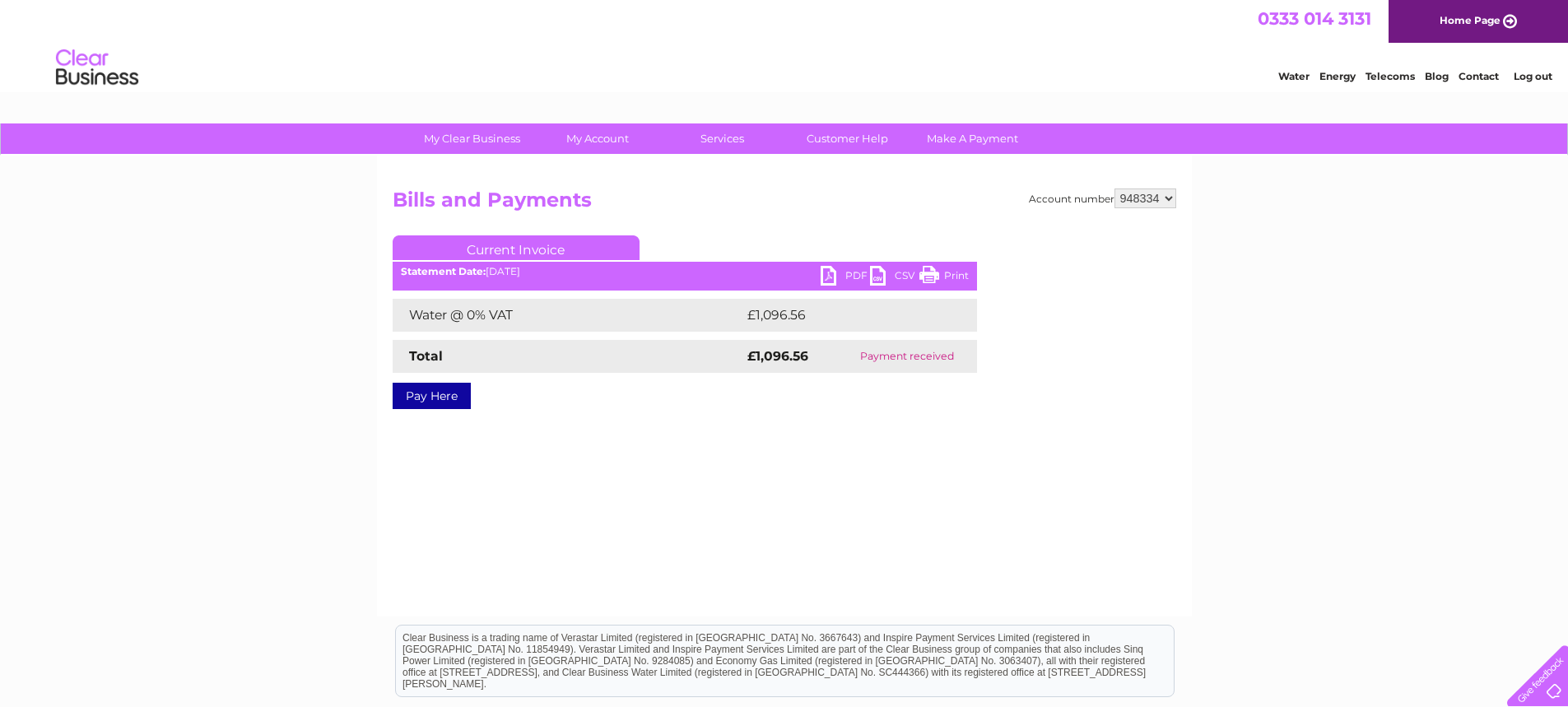 click on "PDF" at bounding box center [845, 277] 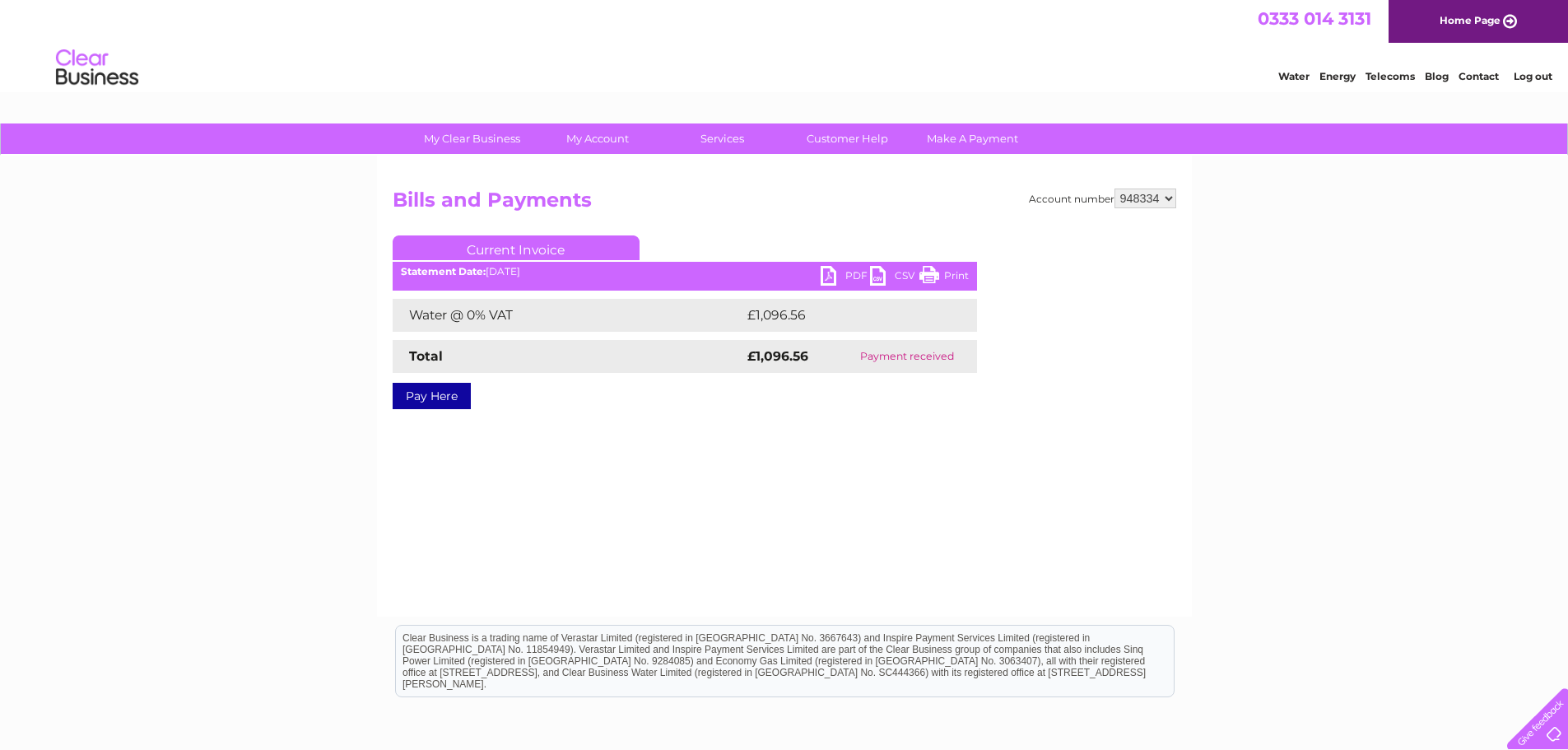 click on "948334" at bounding box center (1145, 198) 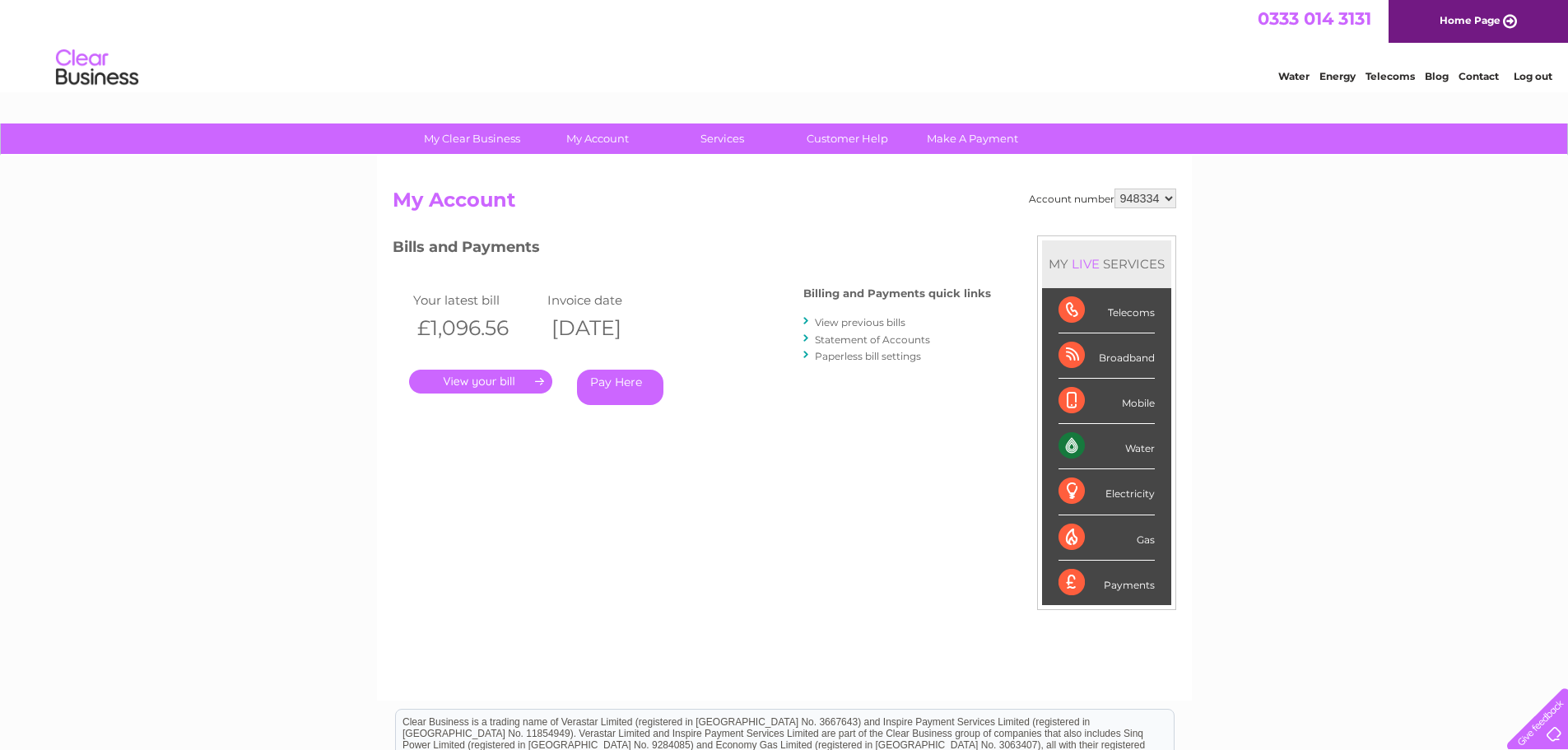 scroll, scrollTop: 0, scrollLeft: 0, axis: both 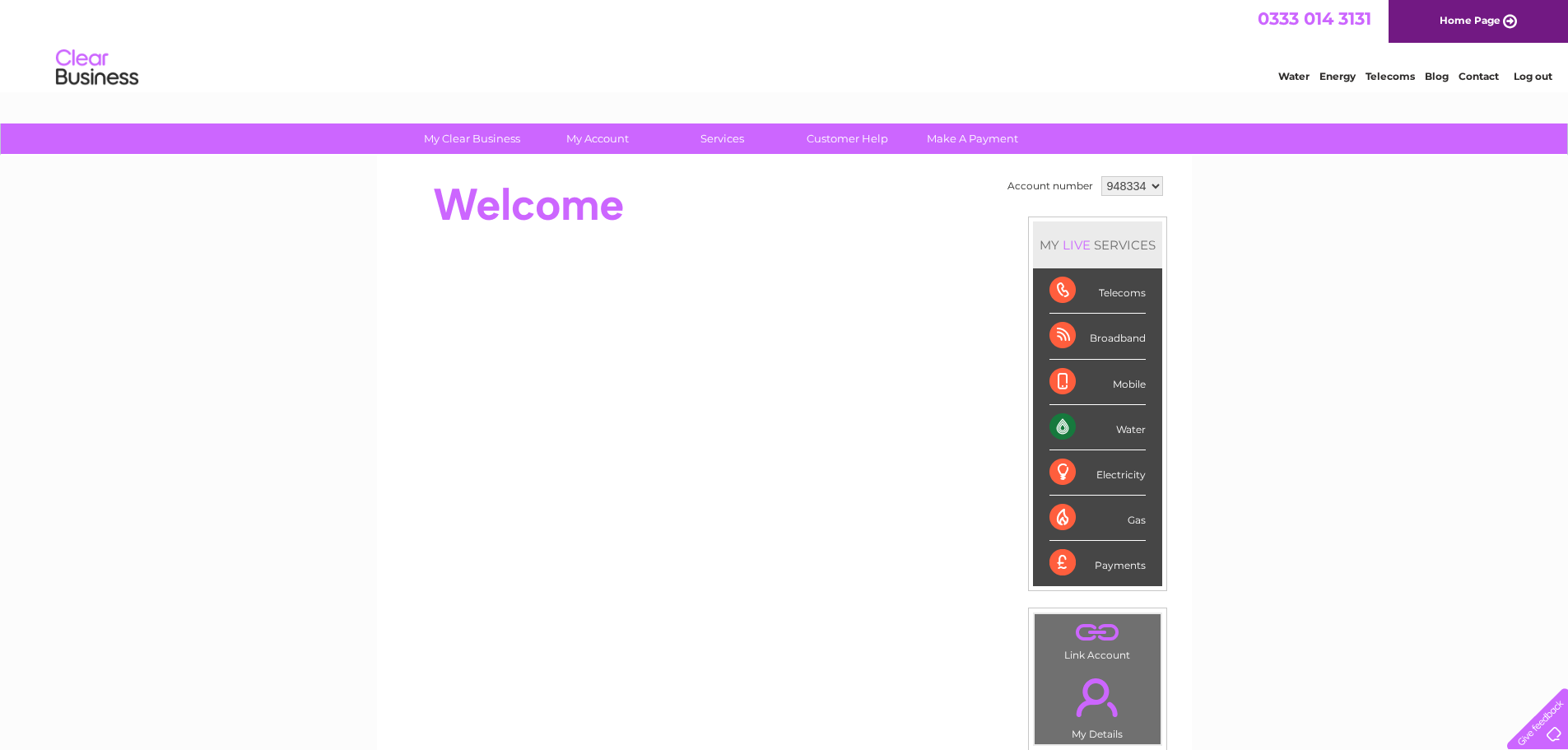 click on "Log out" at bounding box center [1533, 76] 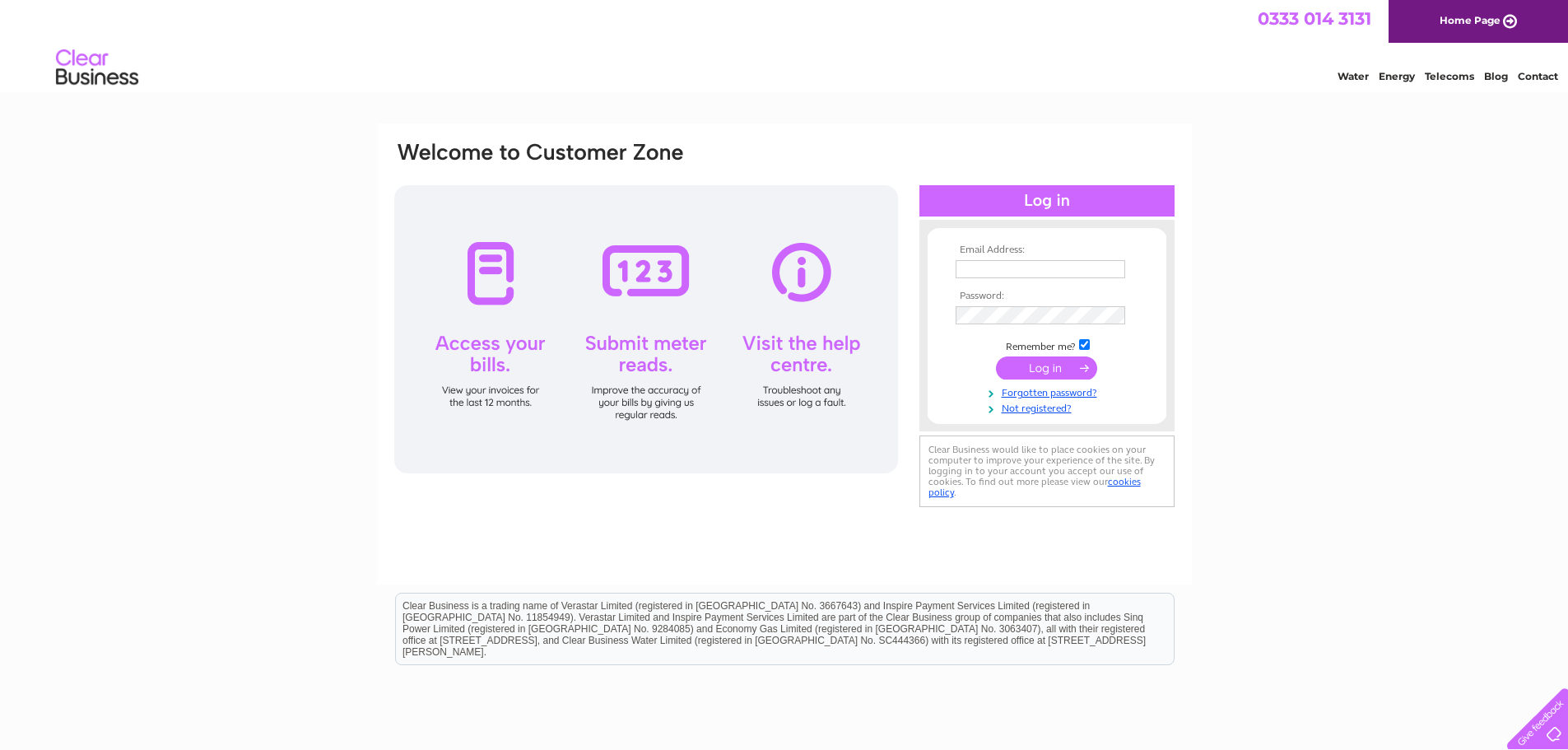 scroll, scrollTop: 0, scrollLeft: 0, axis: both 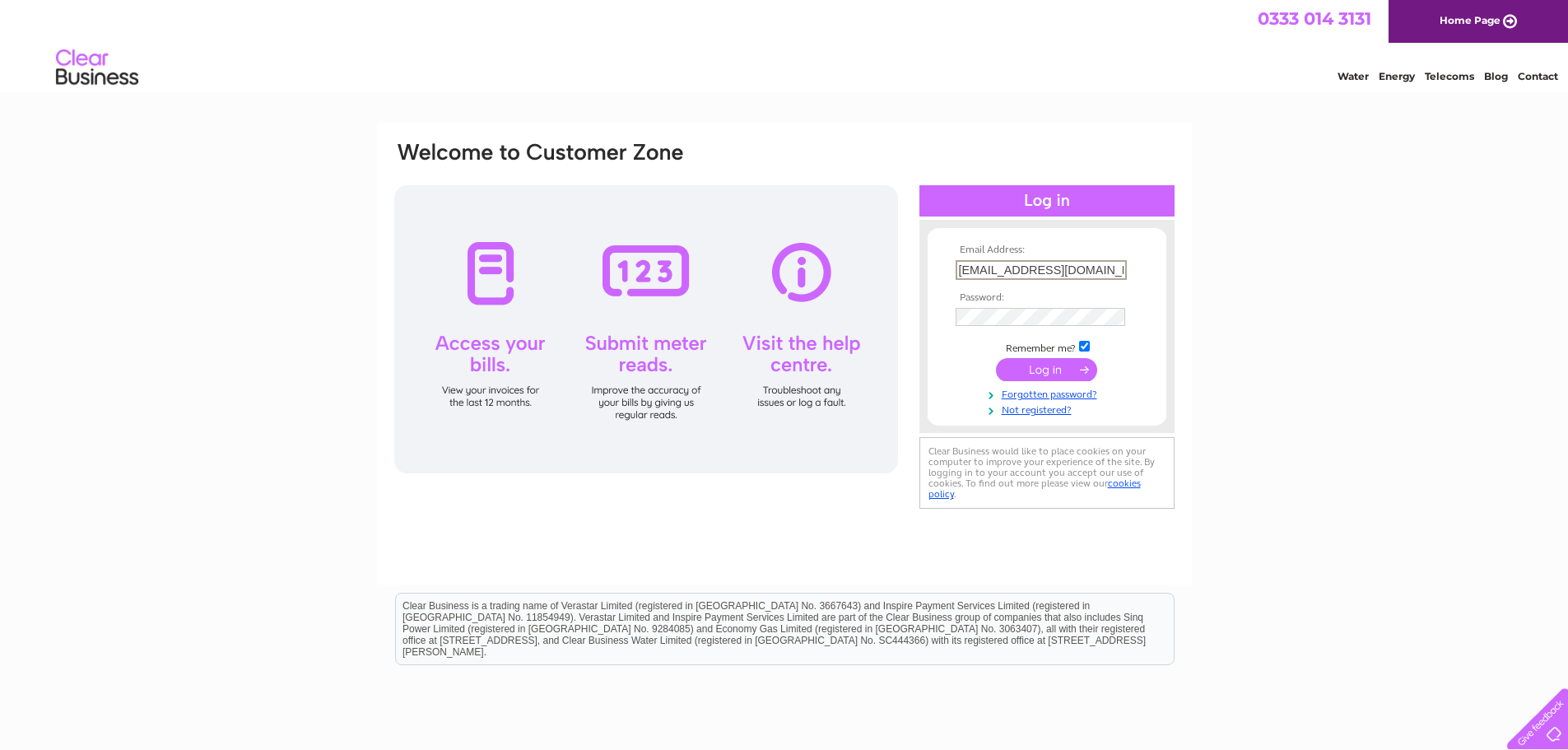 click on "kenfdalton@gmail.com" at bounding box center (1041, 270) 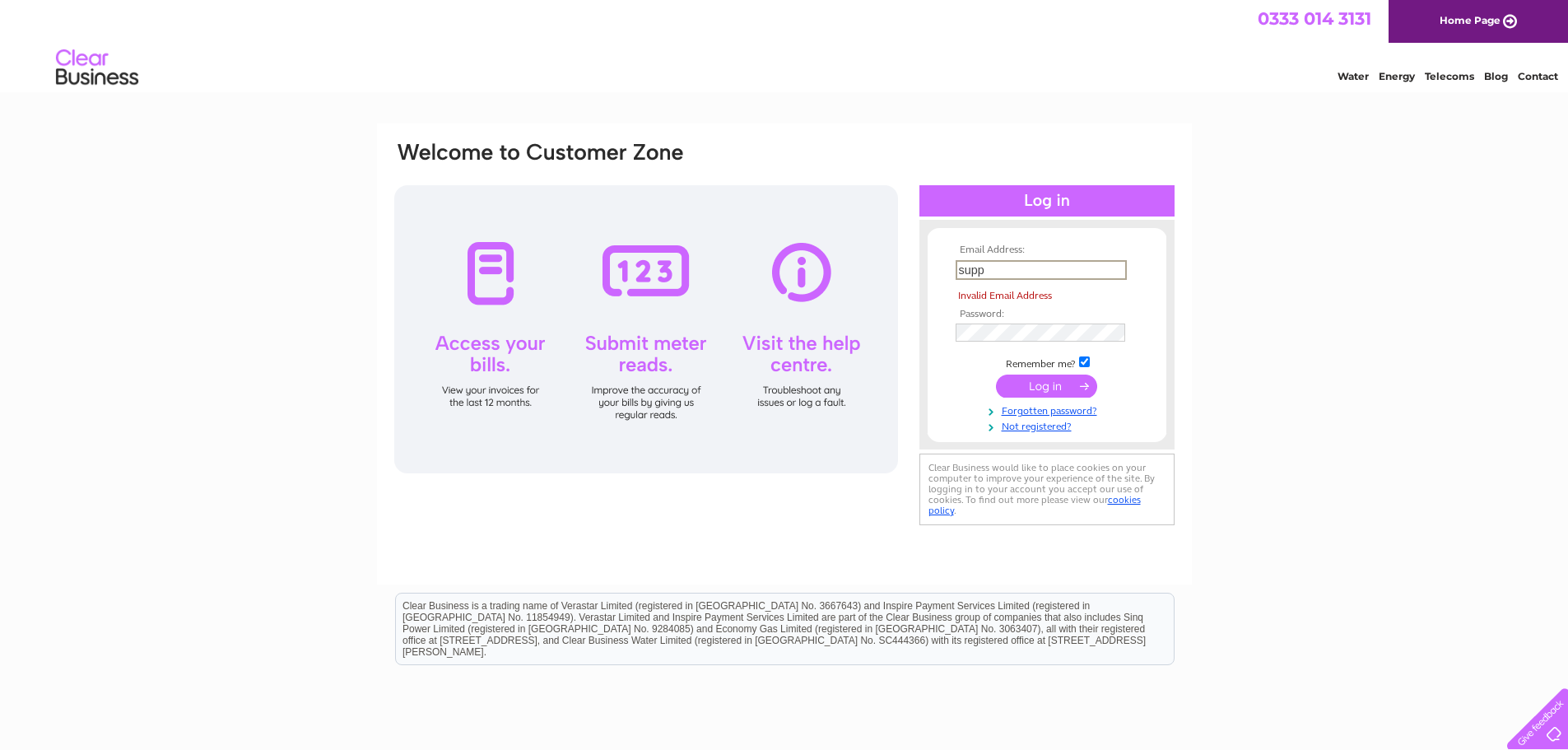 type on "suppliers@theadamson.com" 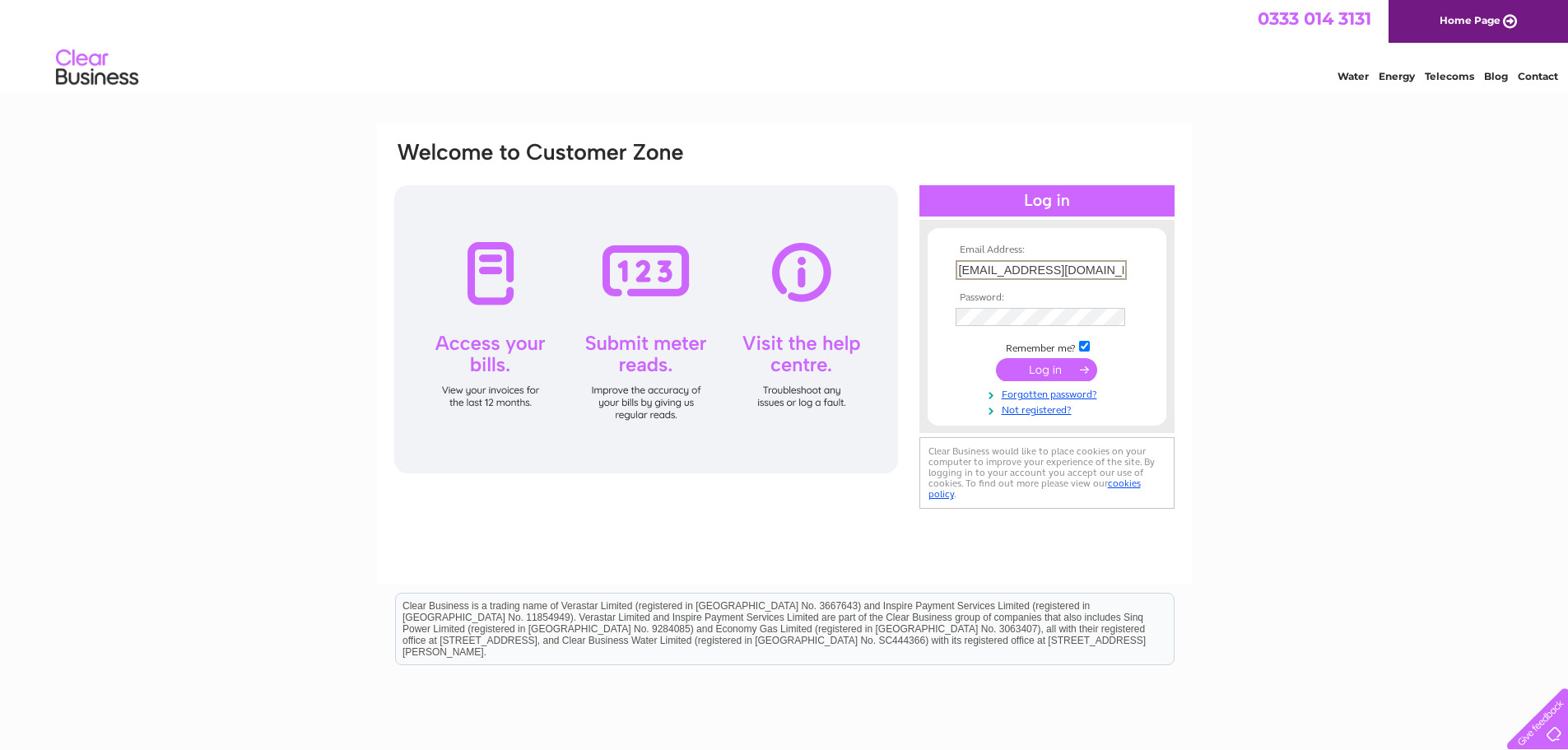 click at bounding box center [1046, 370] 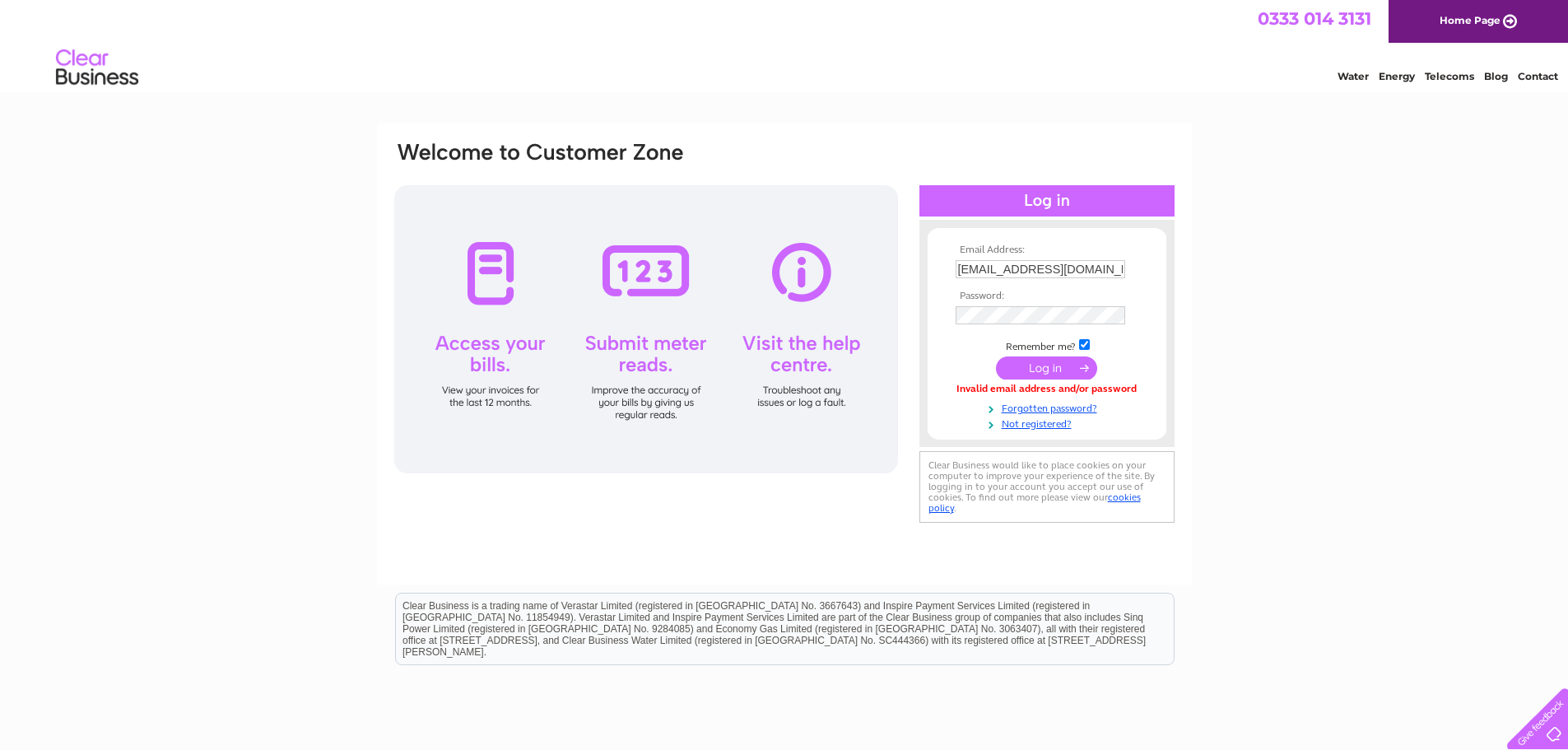scroll, scrollTop: 0, scrollLeft: 0, axis: both 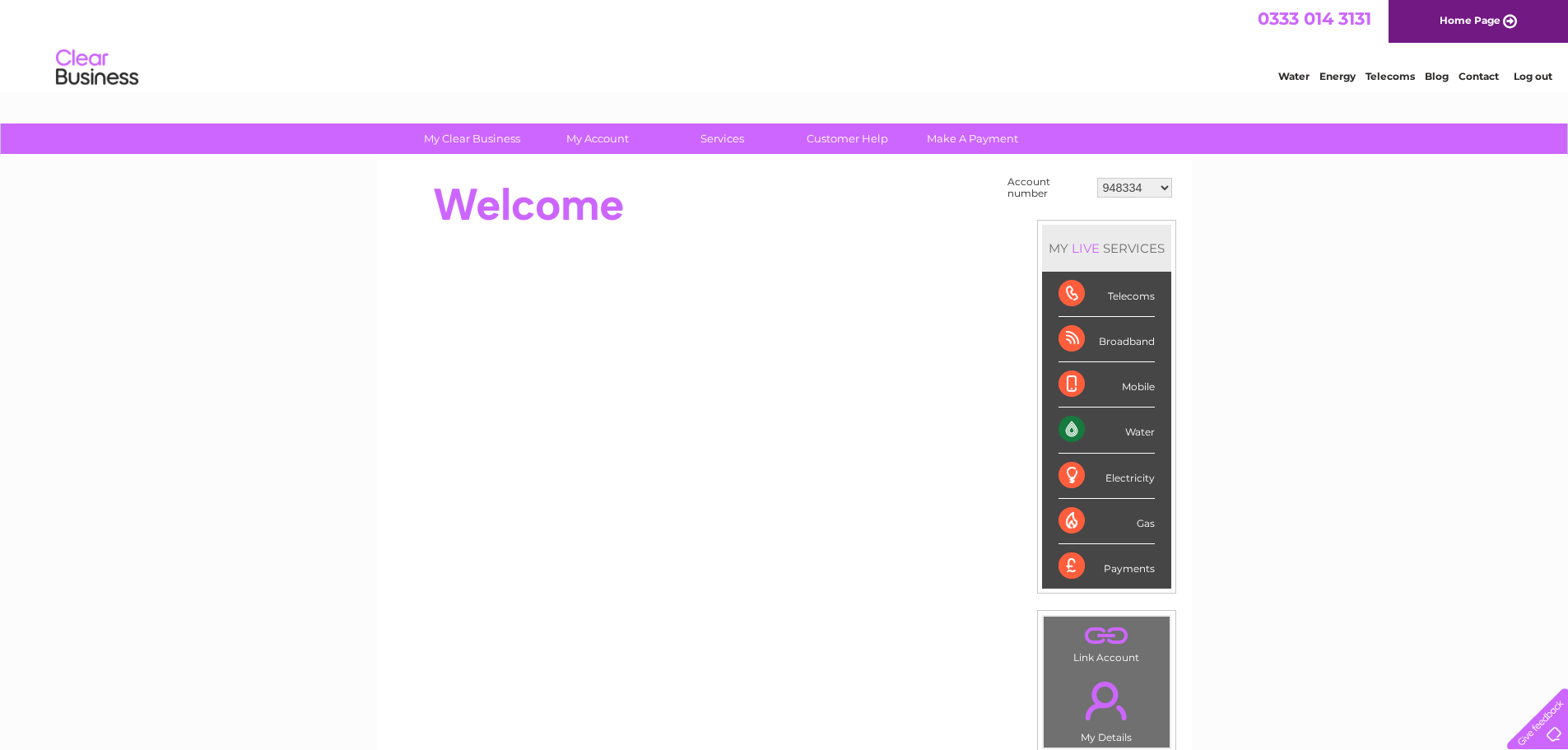click on "948334
30322472" at bounding box center [1134, 188] 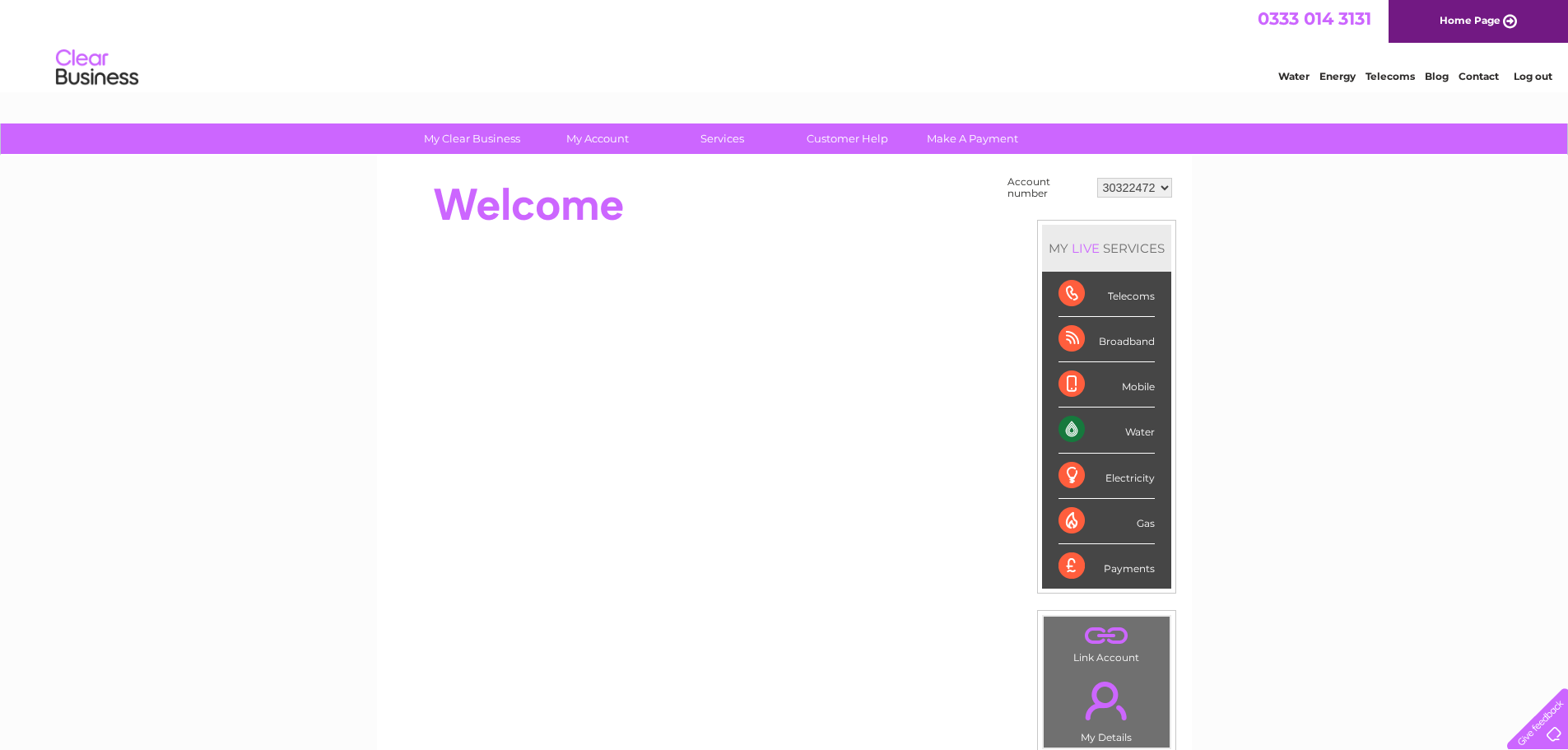 click on "948334
30322472" at bounding box center (1134, 188) 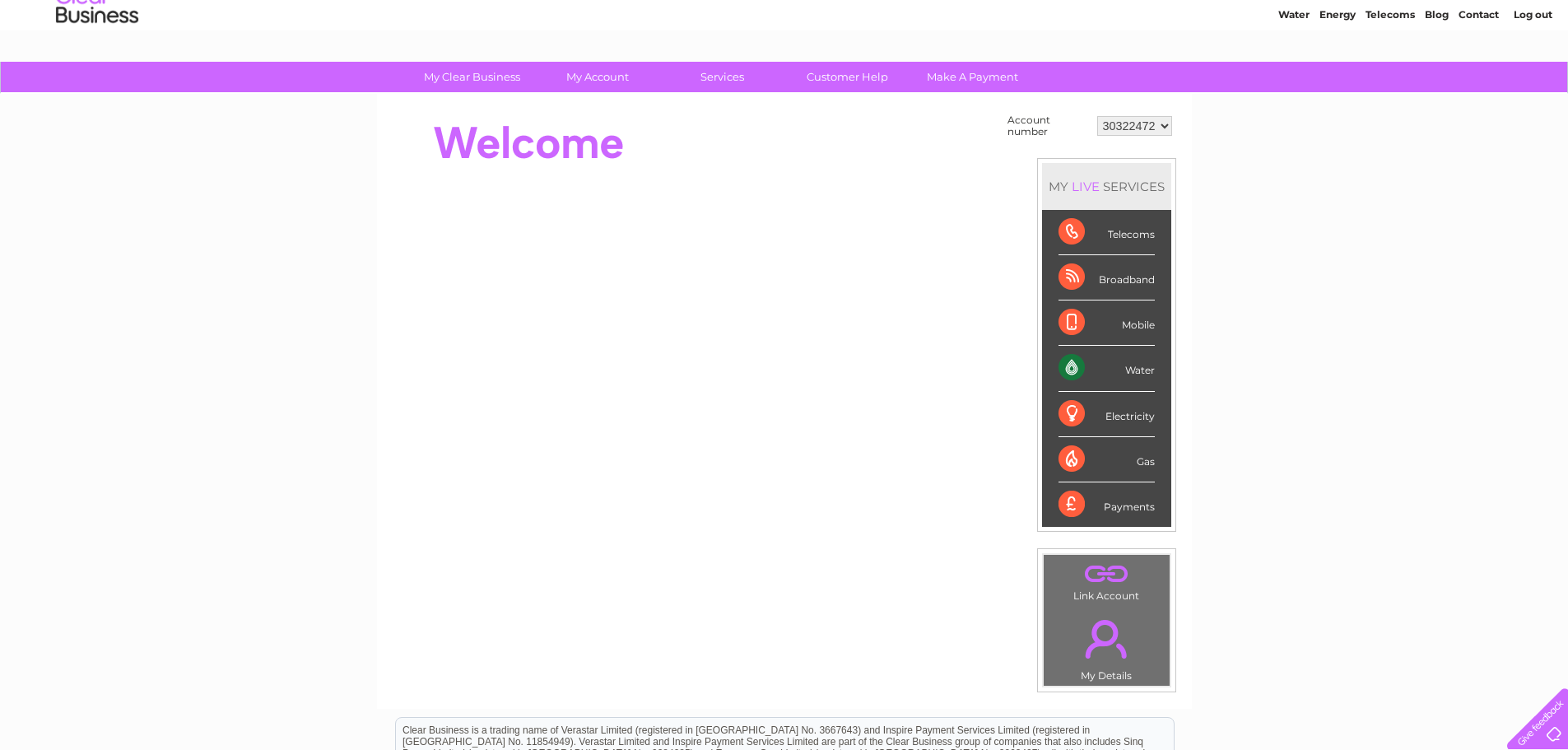 scroll, scrollTop: 0, scrollLeft: 0, axis: both 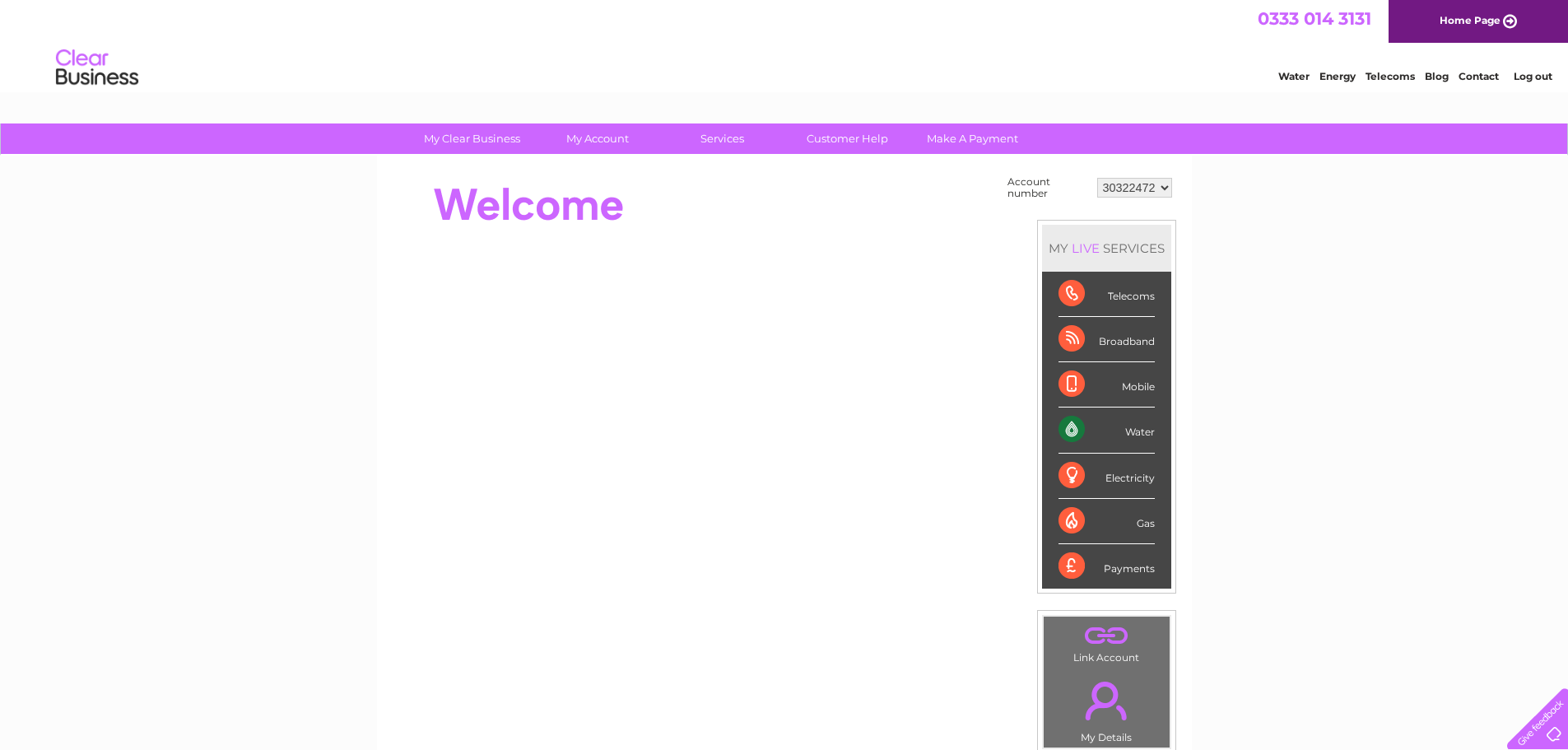drag, startPoint x: 1573, startPoint y: 117, endPoint x: 1375, endPoint y: 109, distance: 198.16155 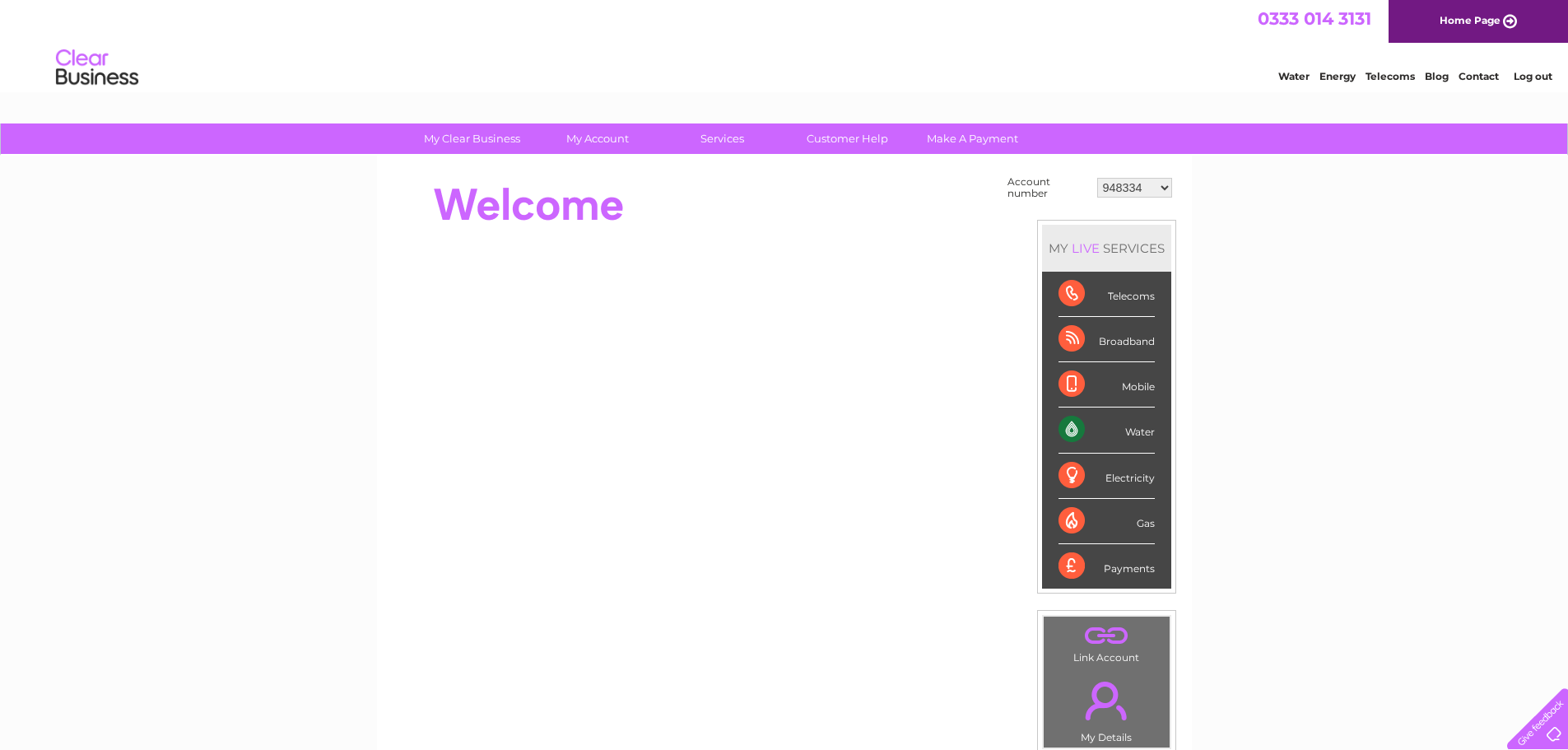 click on "948334
30322472" at bounding box center [1134, 188] 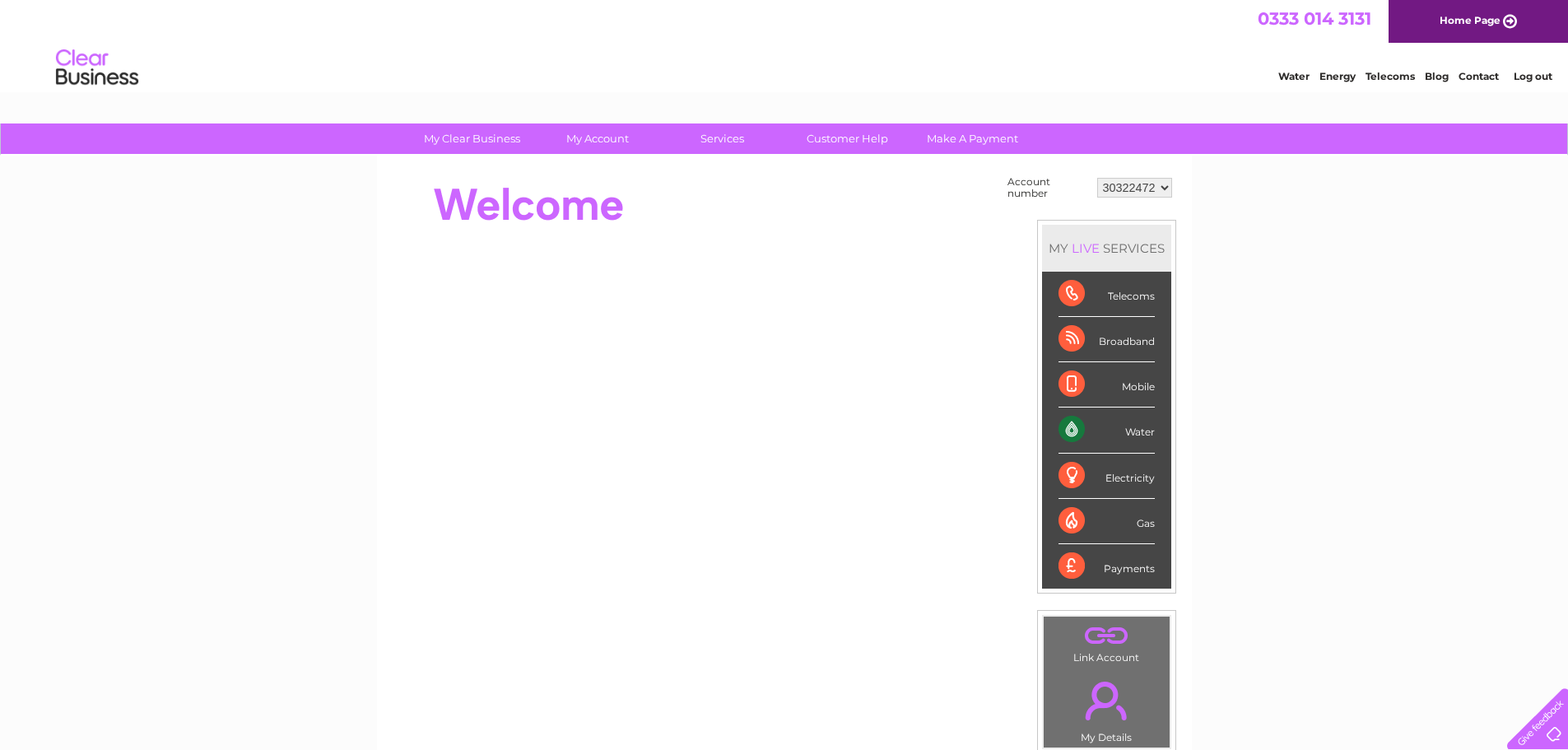 click on "948334
30322472" at bounding box center [1134, 188] 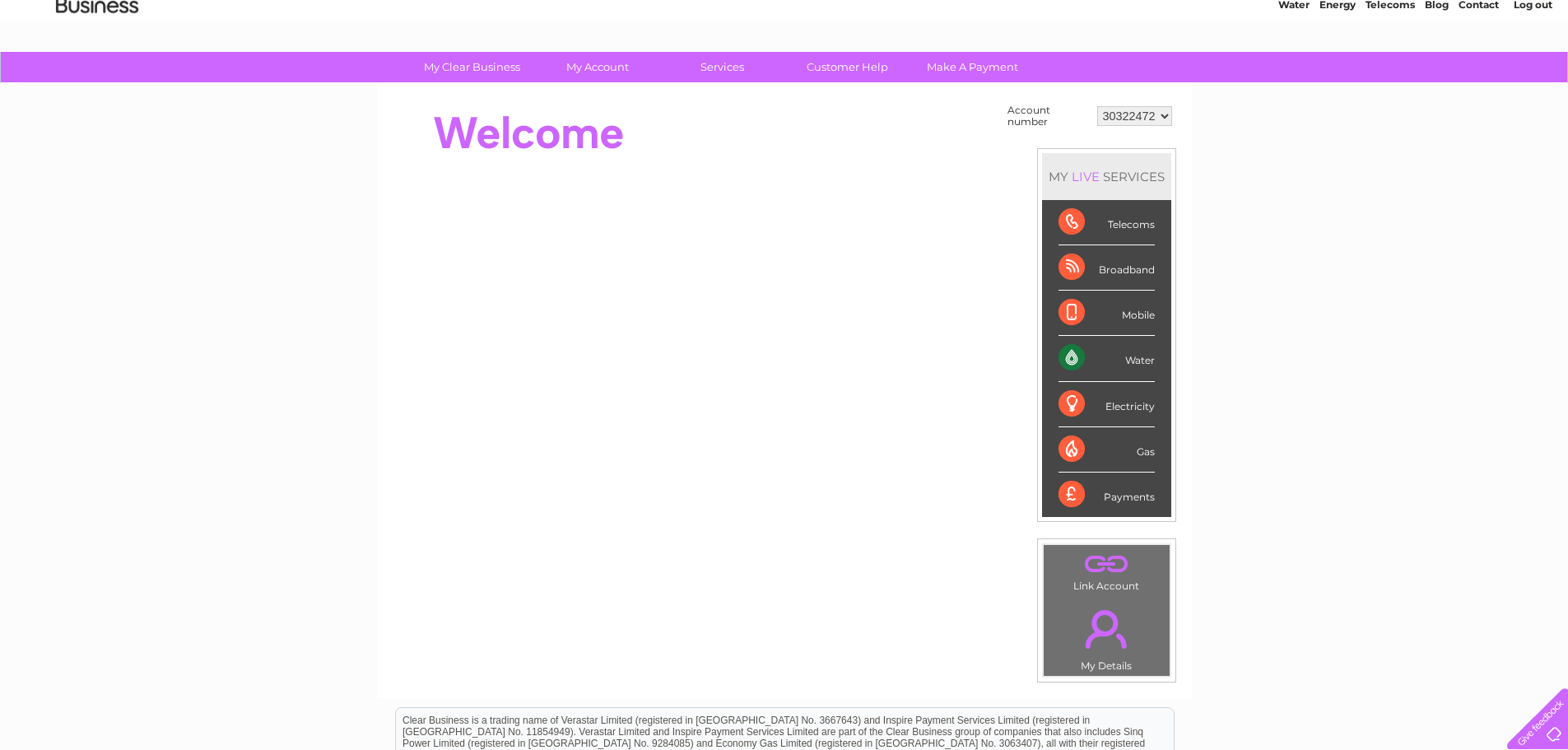 scroll, scrollTop: 0, scrollLeft: 0, axis: both 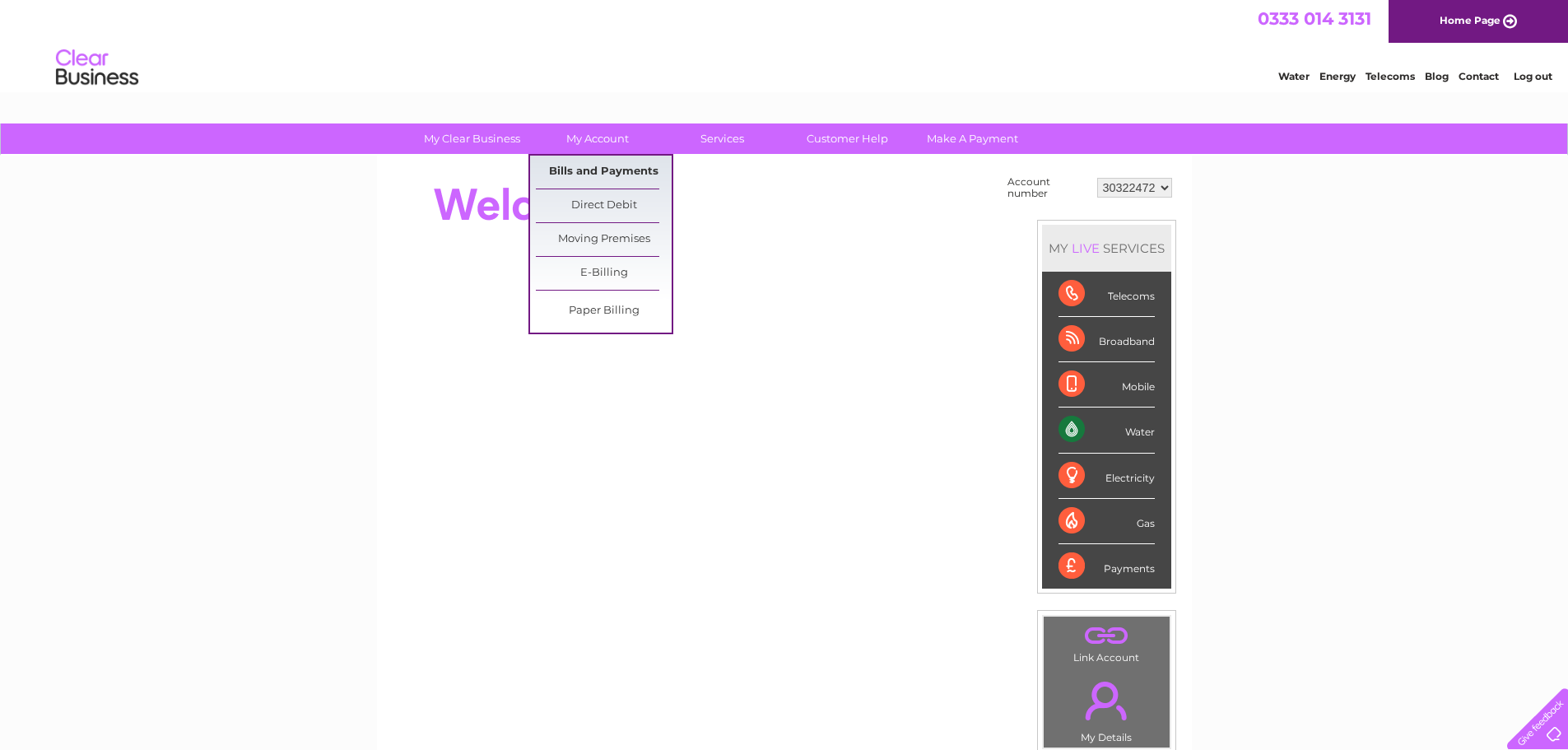 click on "Bills and Payments" at bounding box center (603, 172) 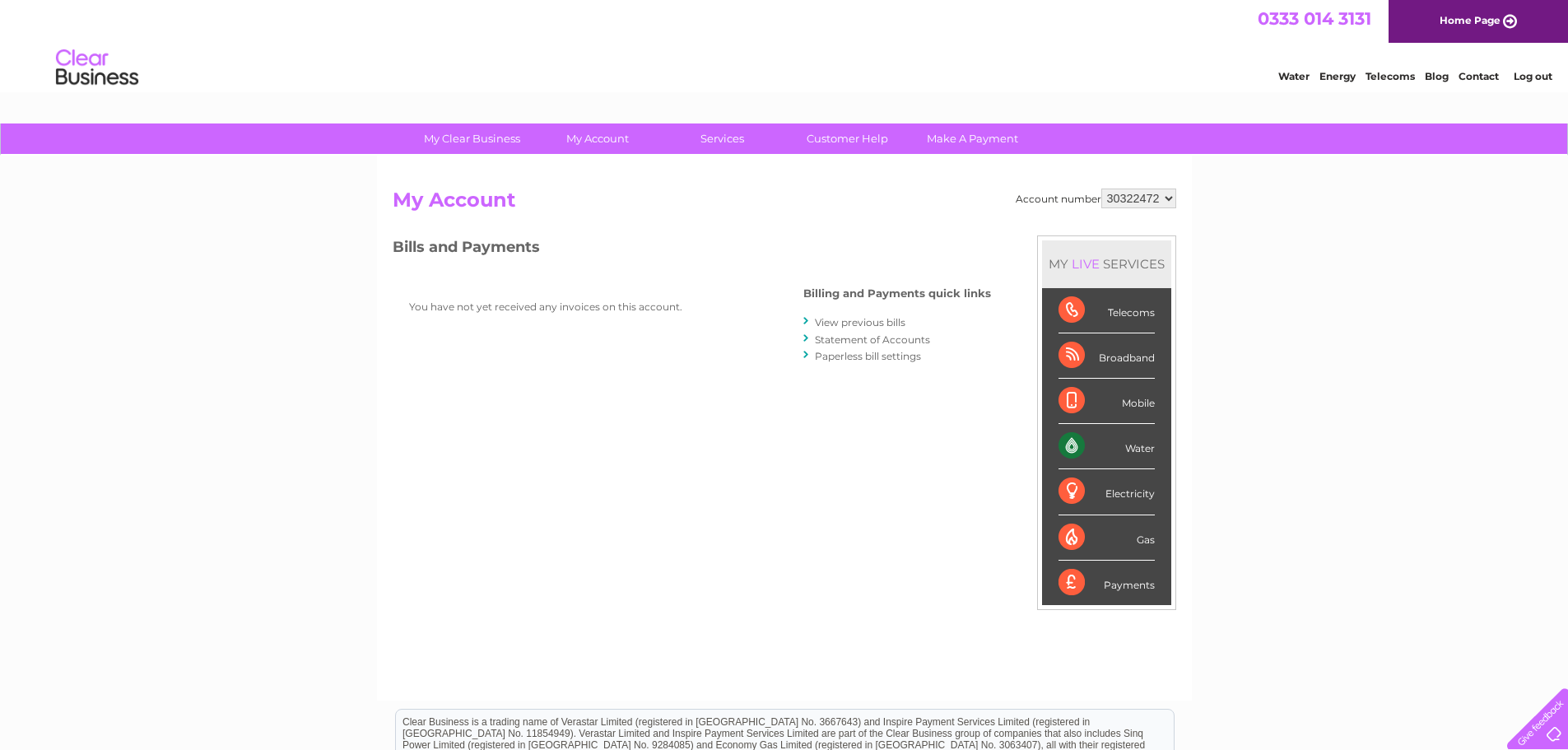 scroll, scrollTop: 0, scrollLeft: 0, axis: both 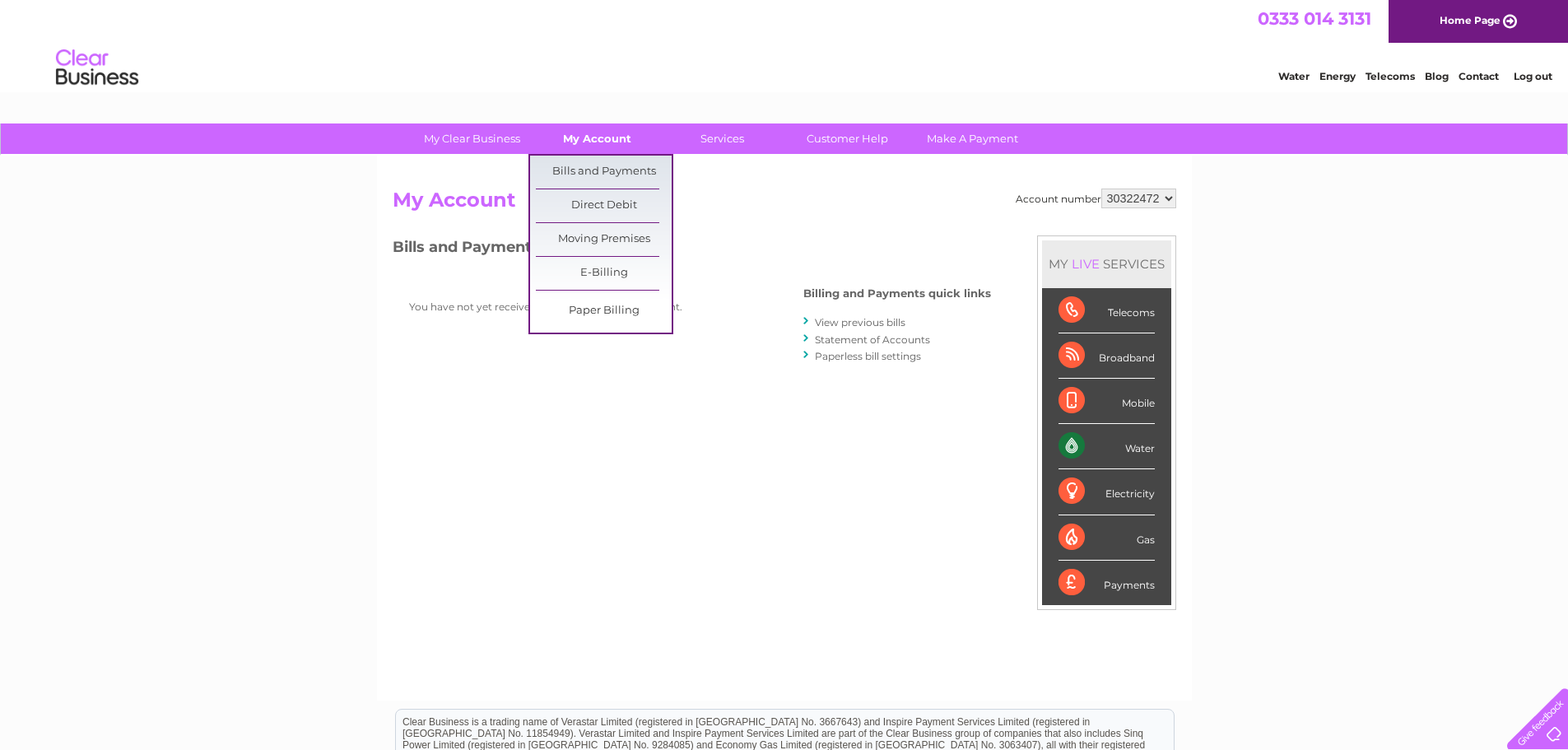click on "My Account" at bounding box center [597, 138] 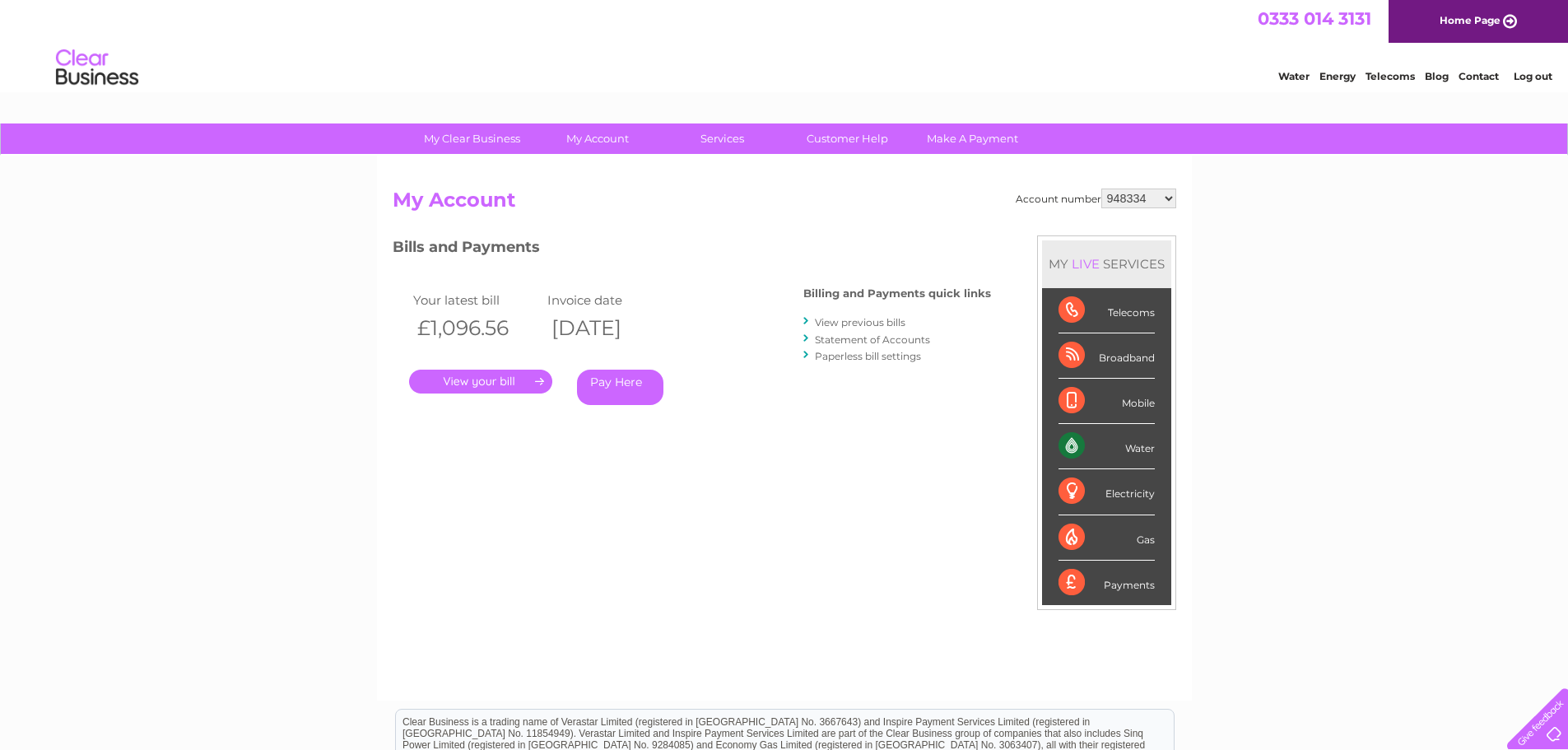 scroll, scrollTop: 0, scrollLeft: 0, axis: both 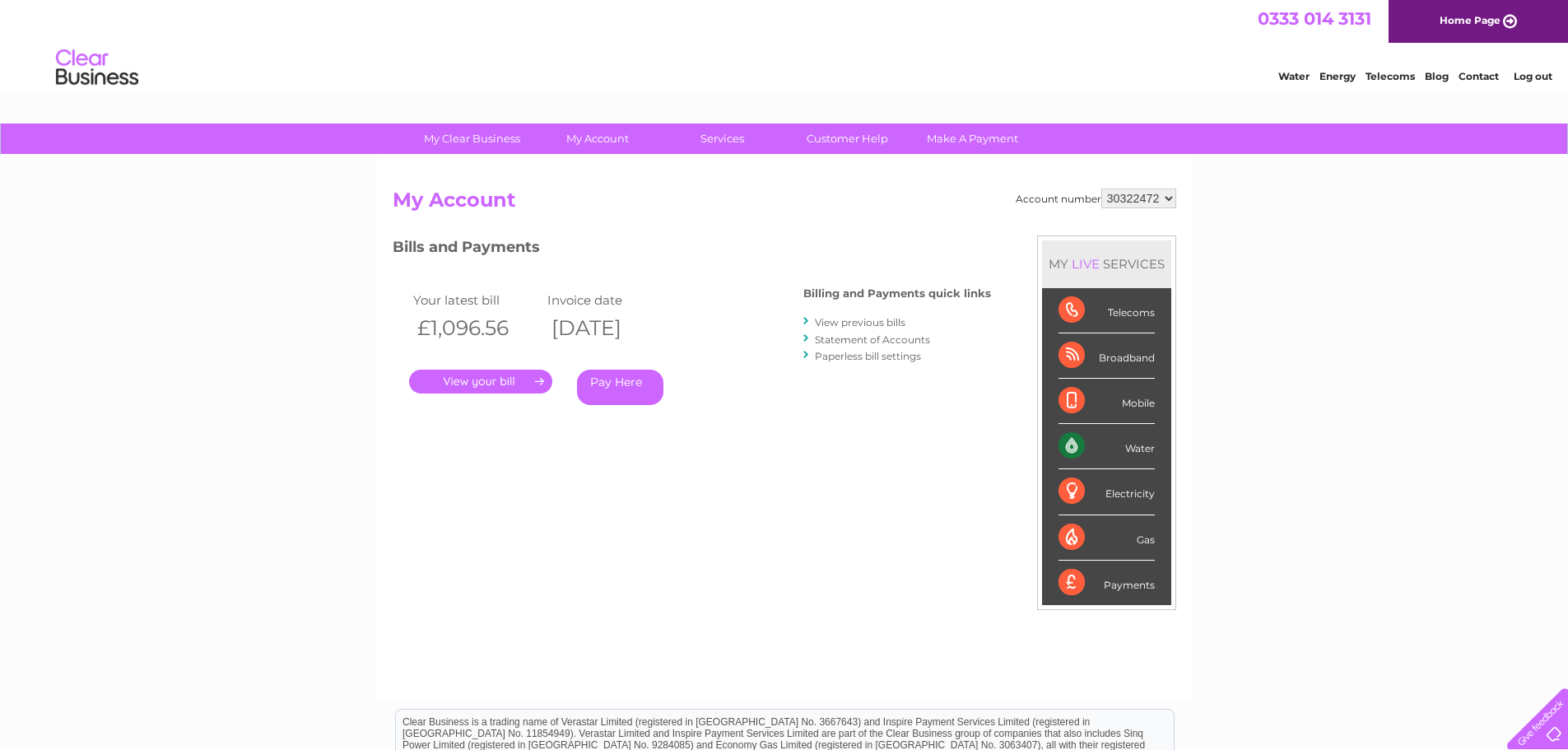 click on "948334
30322472" at bounding box center (1138, 198) 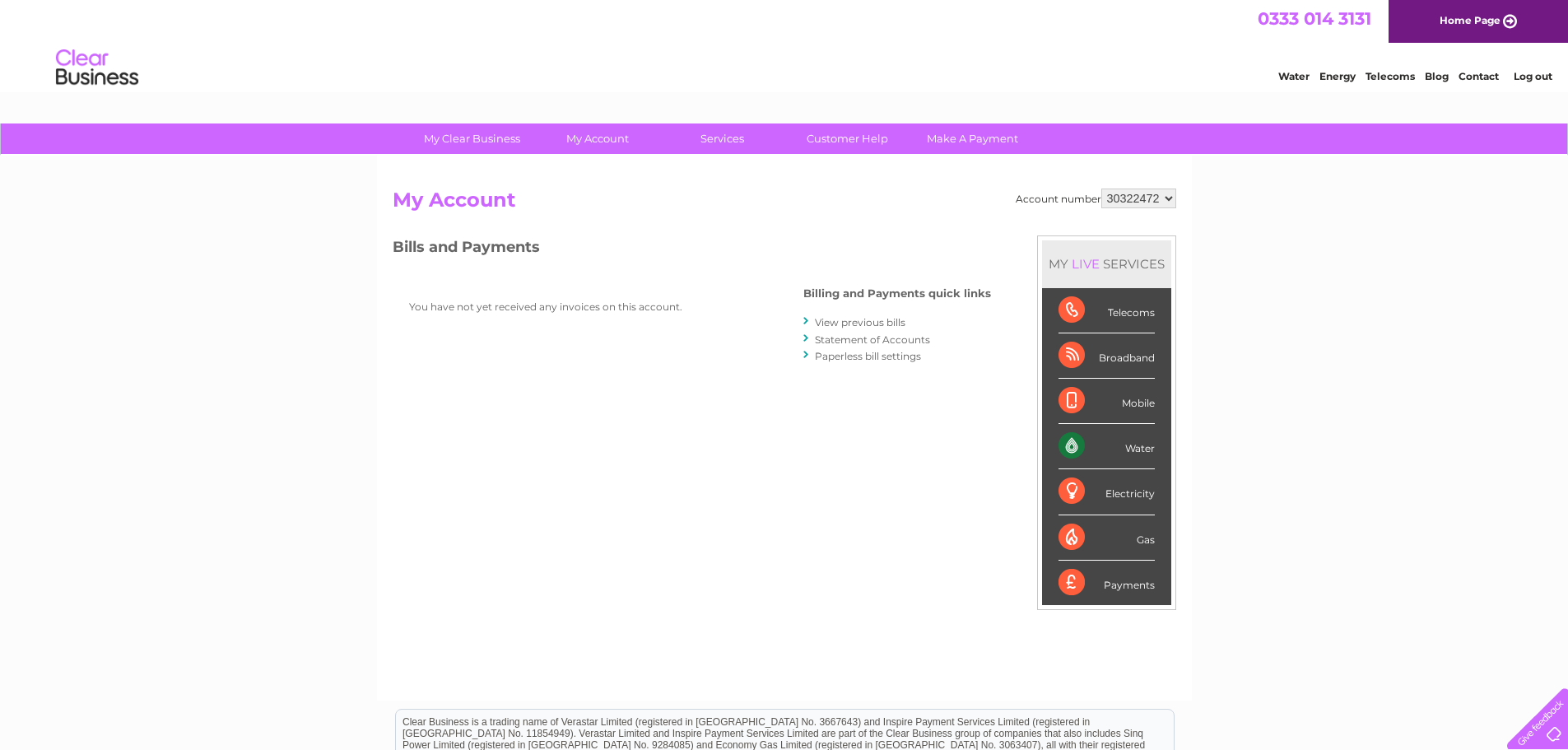 scroll, scrollTop: 0, scrollLeft: 0, axis: both 